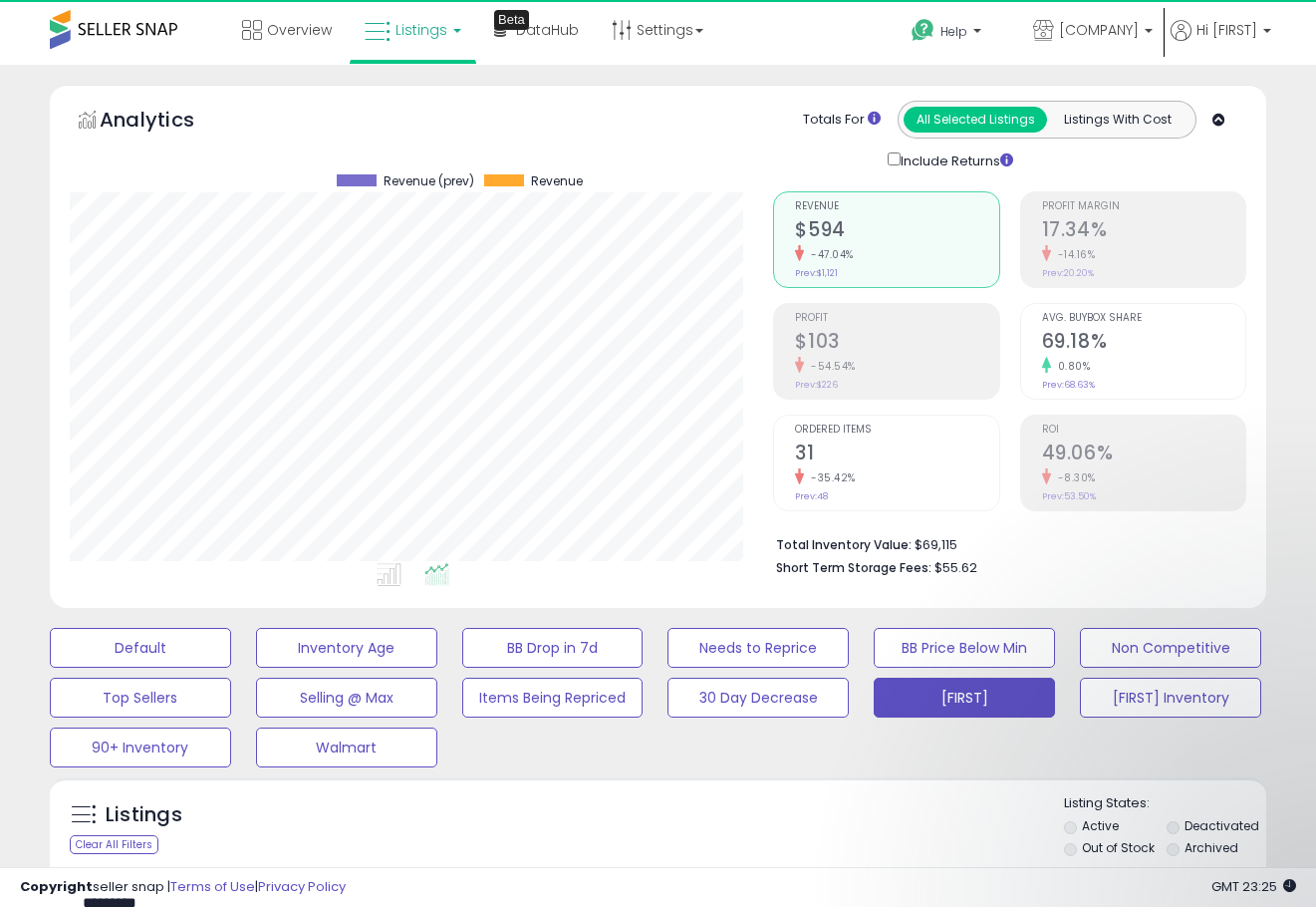 select on "**" 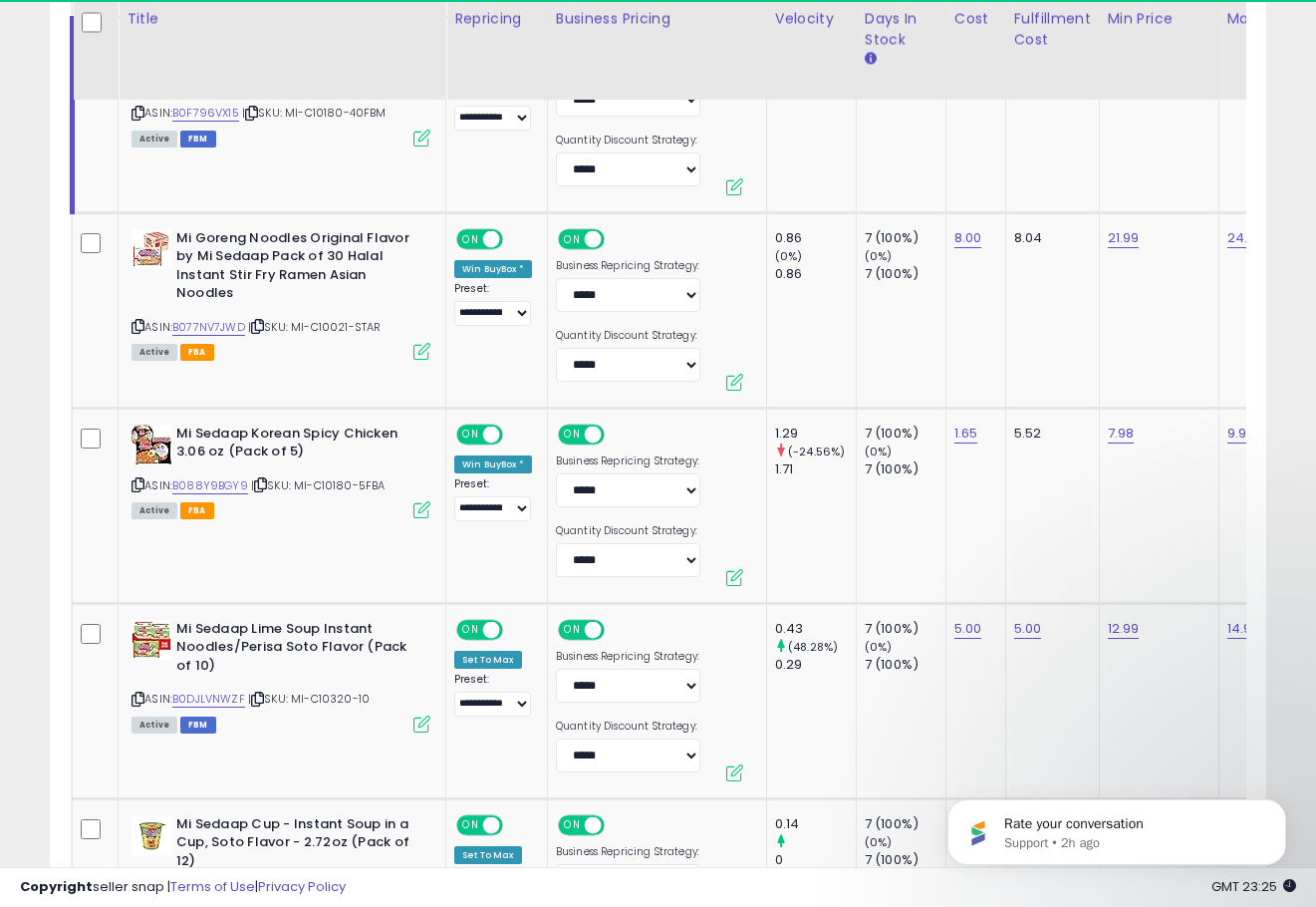 scroll, scrollTop: 996295, scrollLeft: 995512, axis: both 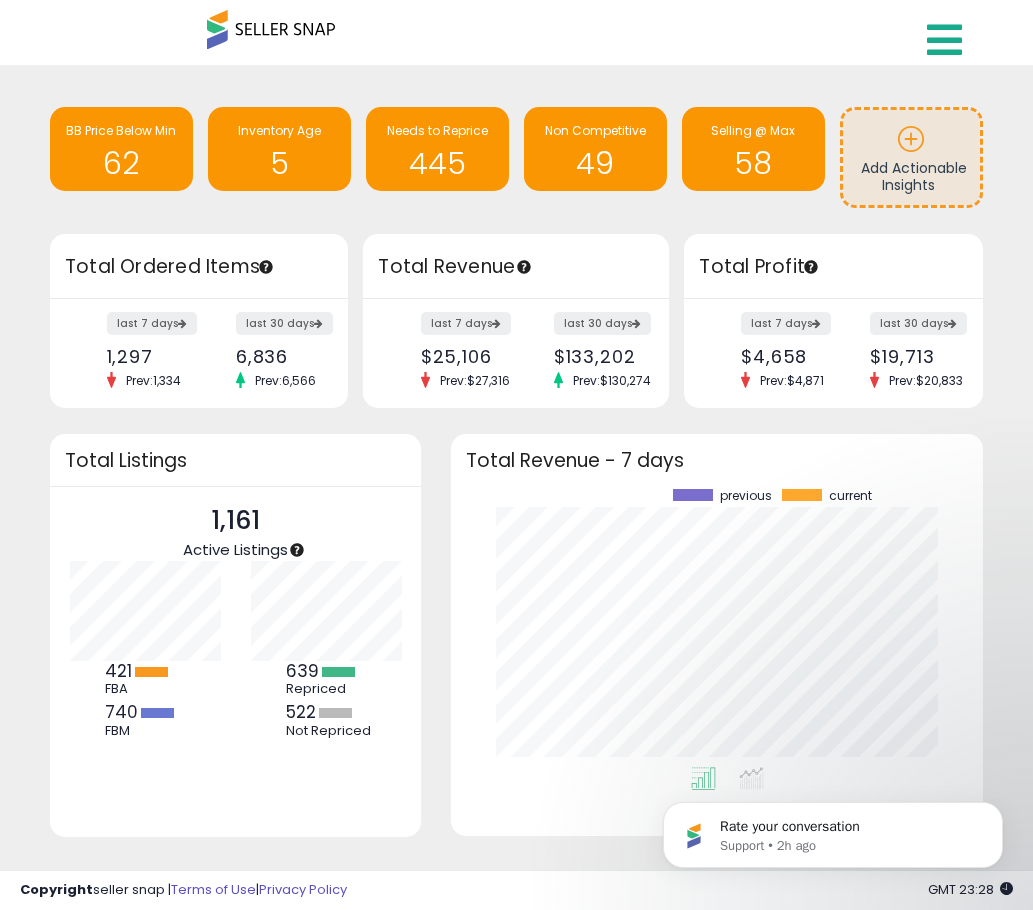 click at bounding box center (944, 40) 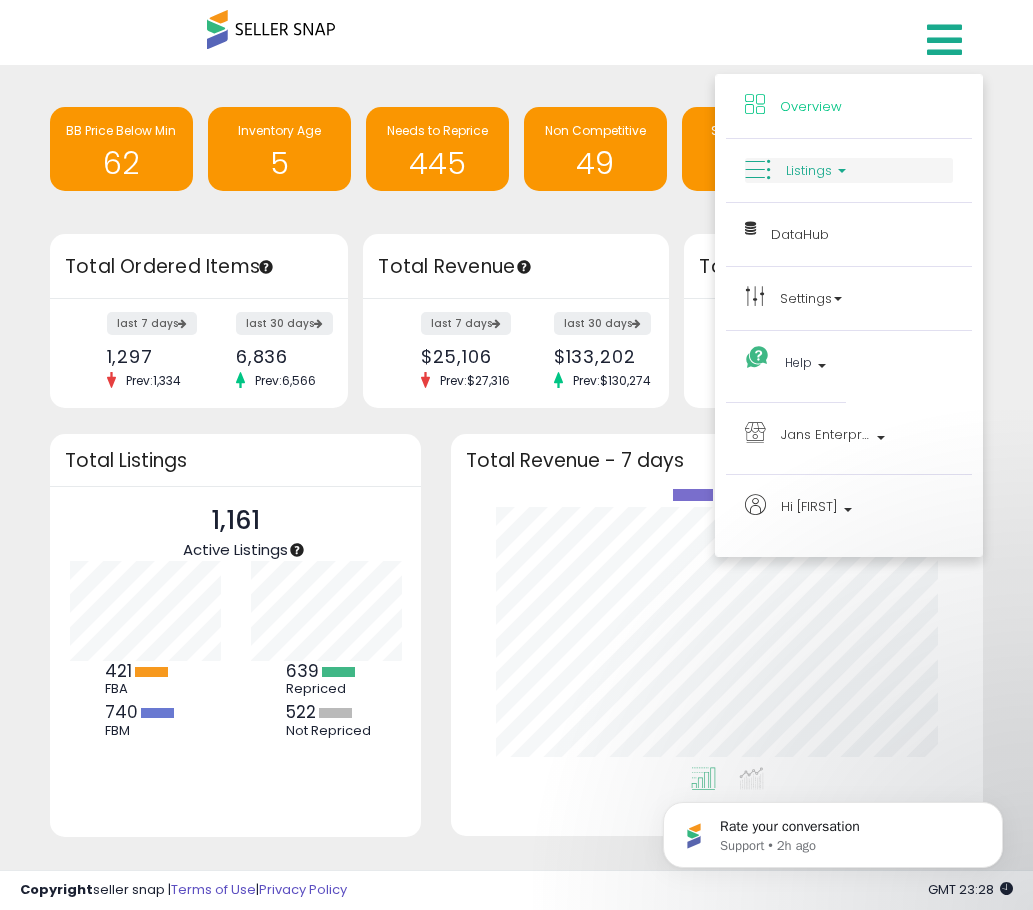 click on "Listings" at bounding box center (849, 170) 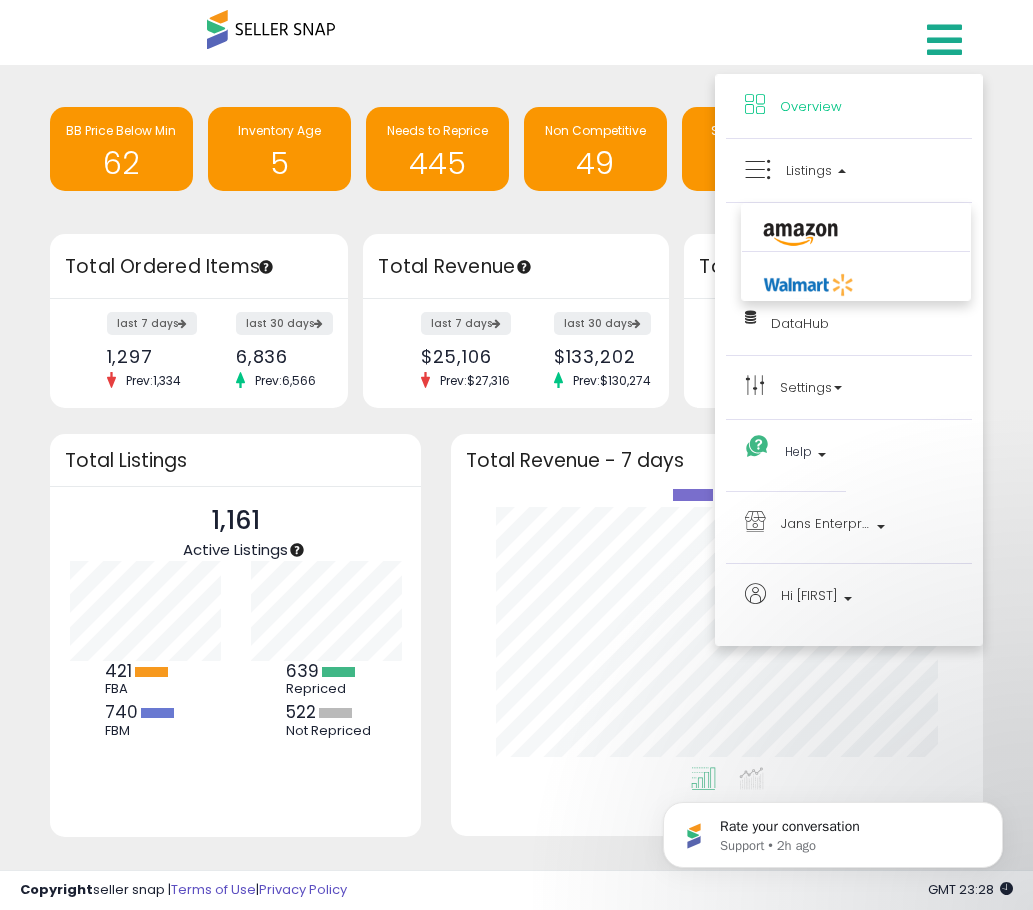 click at bounding box center [856, 229] 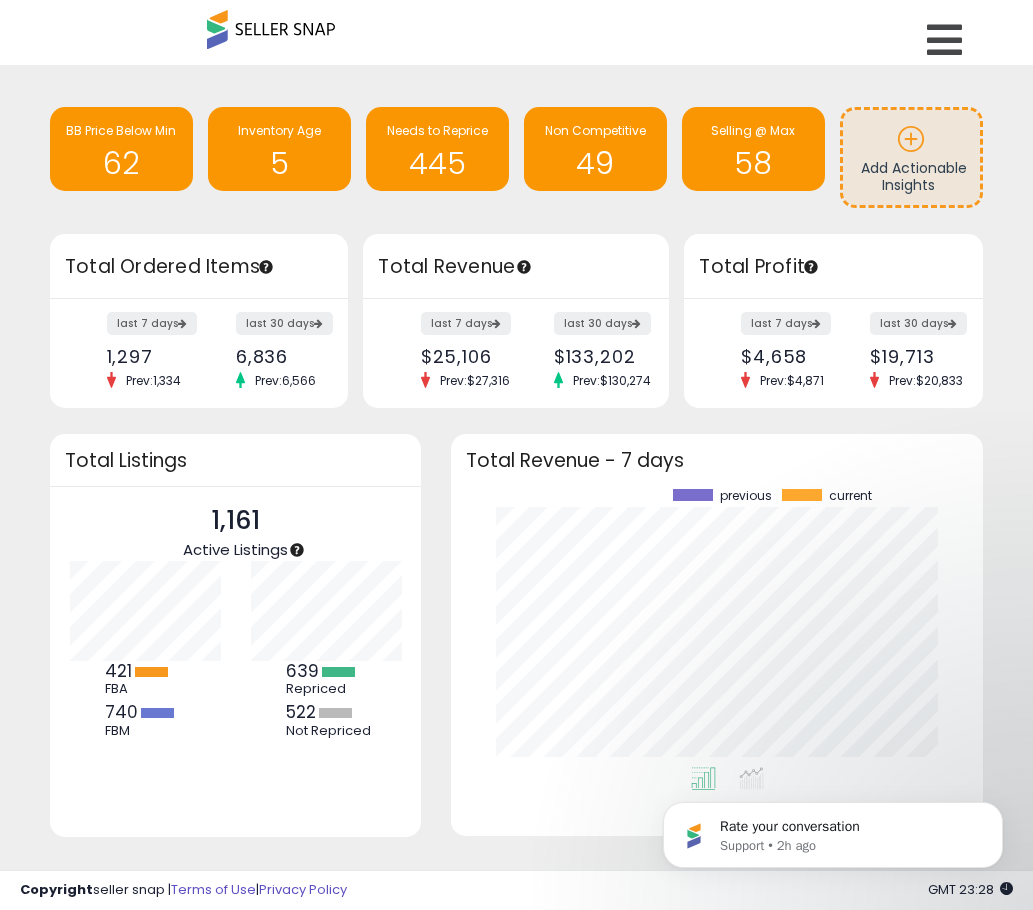 click on "Retrieving insights data..
BB Price Below Min
62
Inventory Age
5
Needs to Reprice
445" at bounding box center [516, 159] 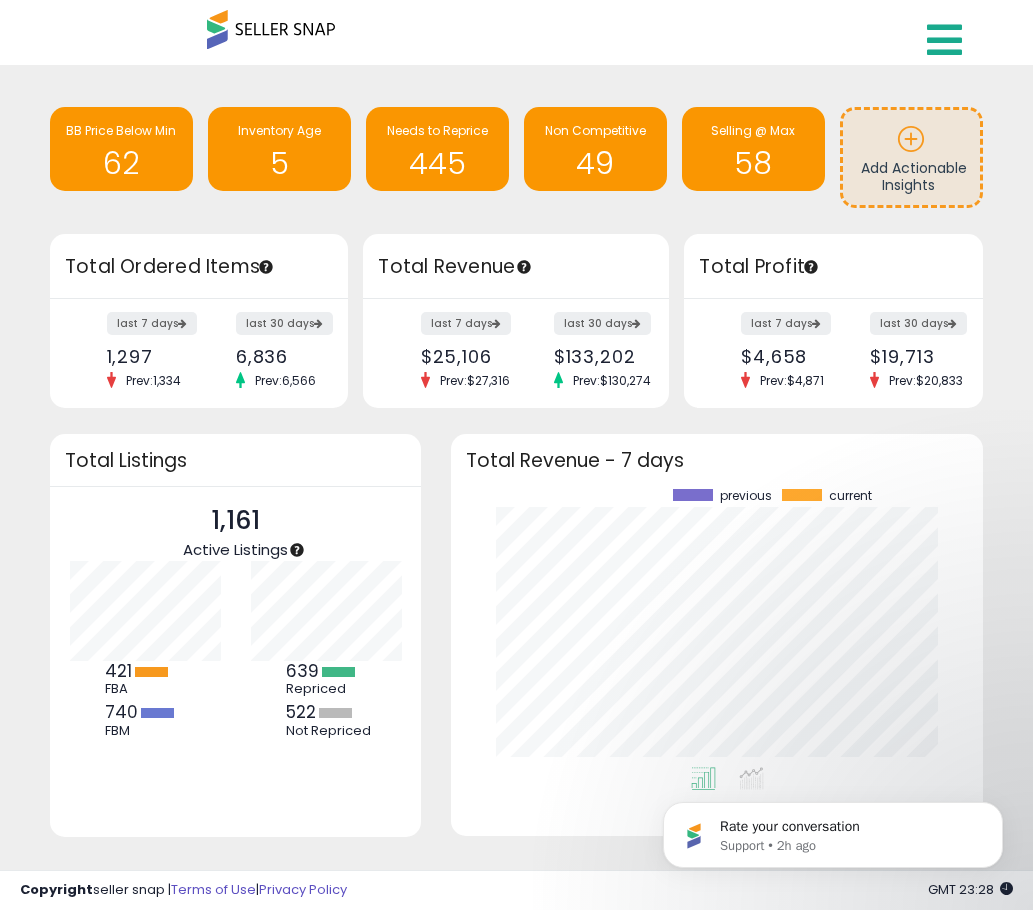 drag, startPoint x: 923, startPoint y: 64, endPoint x: 932, endPoint y: 55, distance: 12.727922 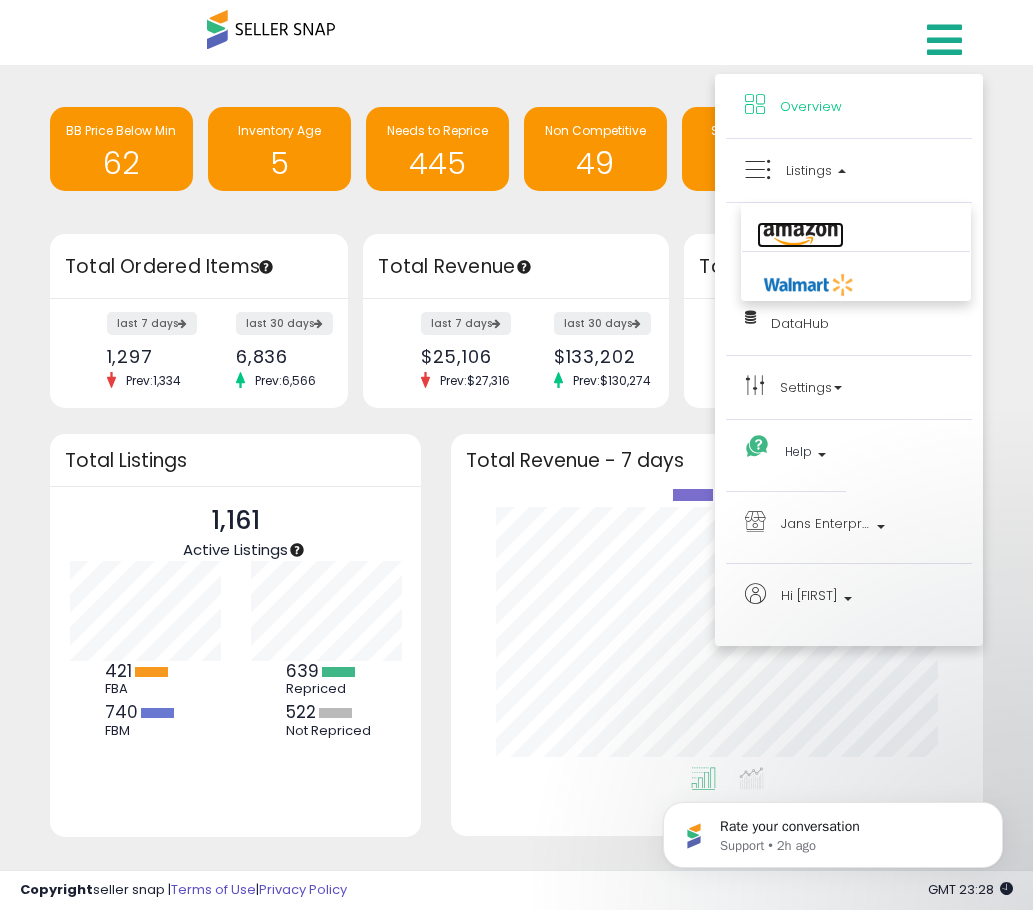 click at bounding box center (800, 235) 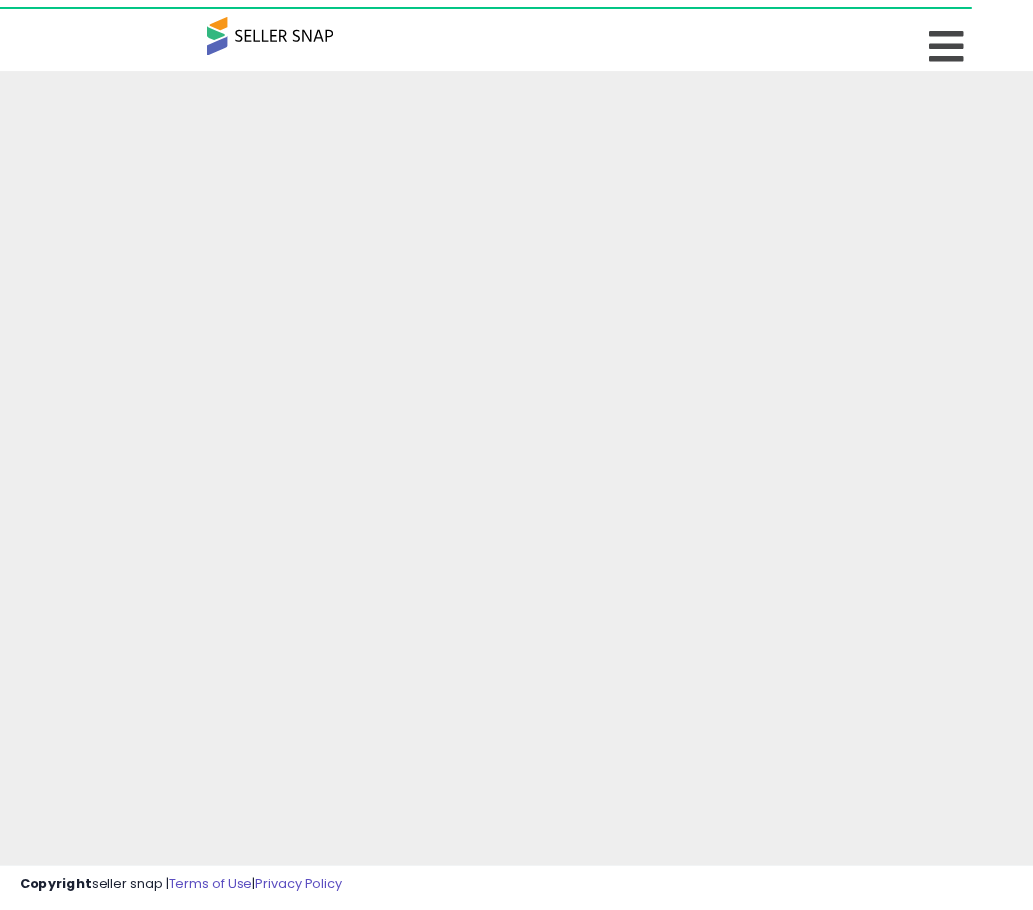 scroll, scrollTop: 0, scrollLeft: 0, axis: both 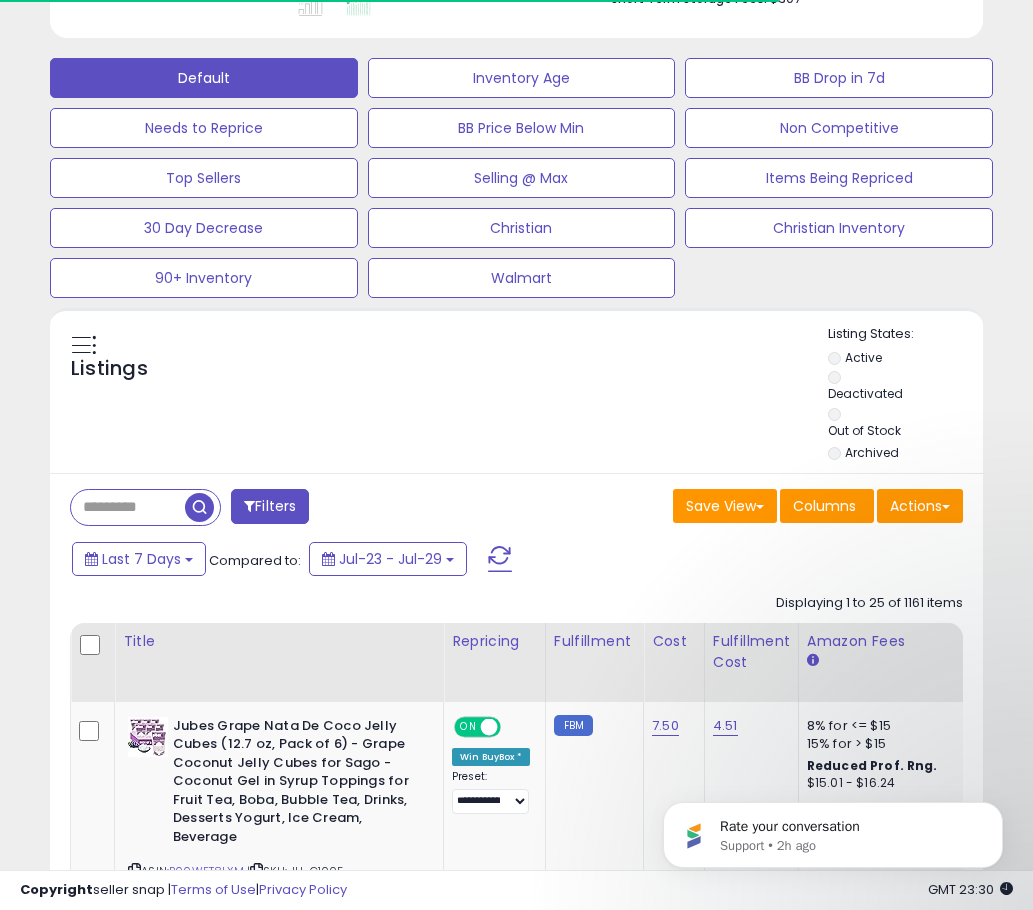 click at bounding box center [128, 507] 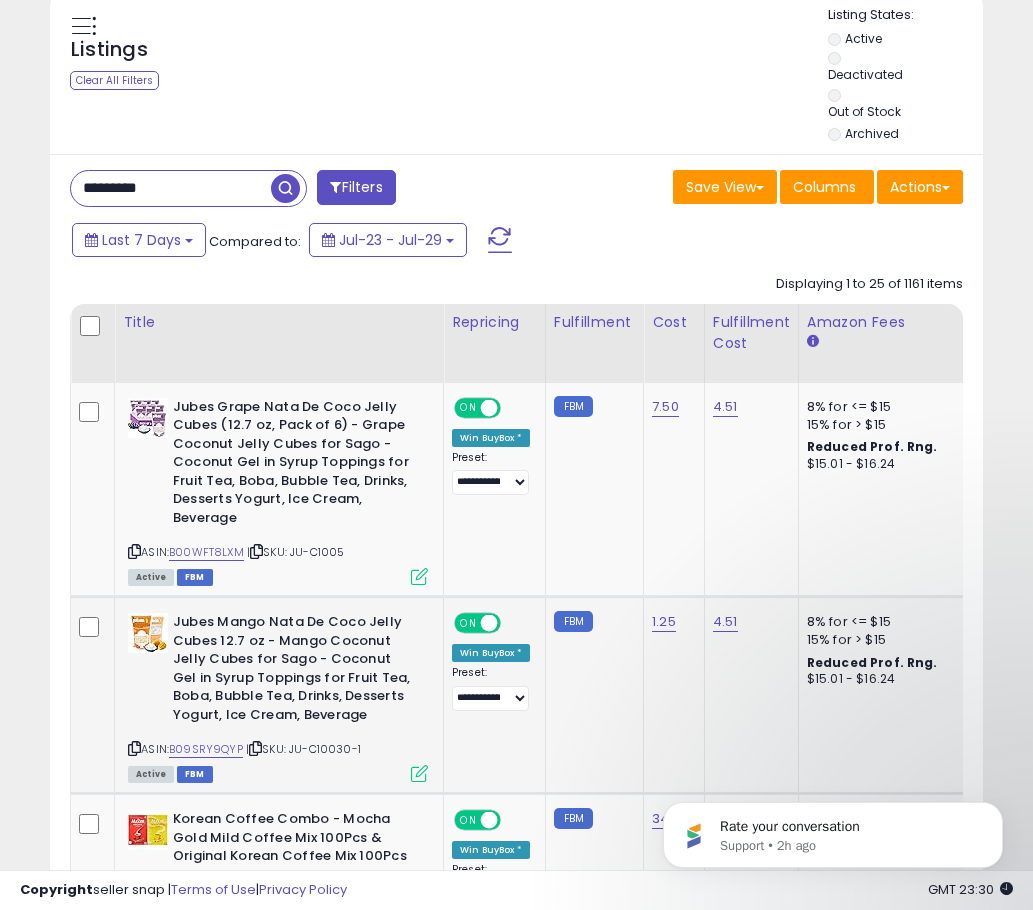 scroll, scrollTop: 900, scrollLeft: 0, axis: vertical 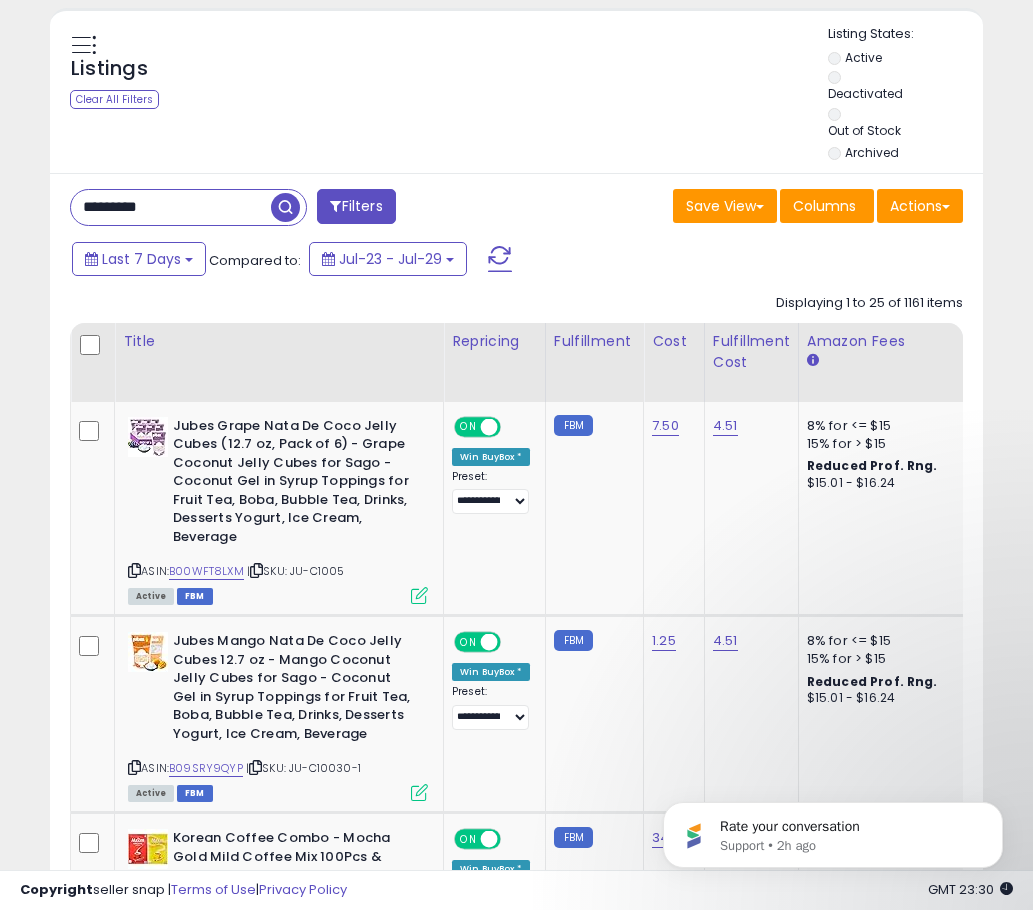 type on "*********" 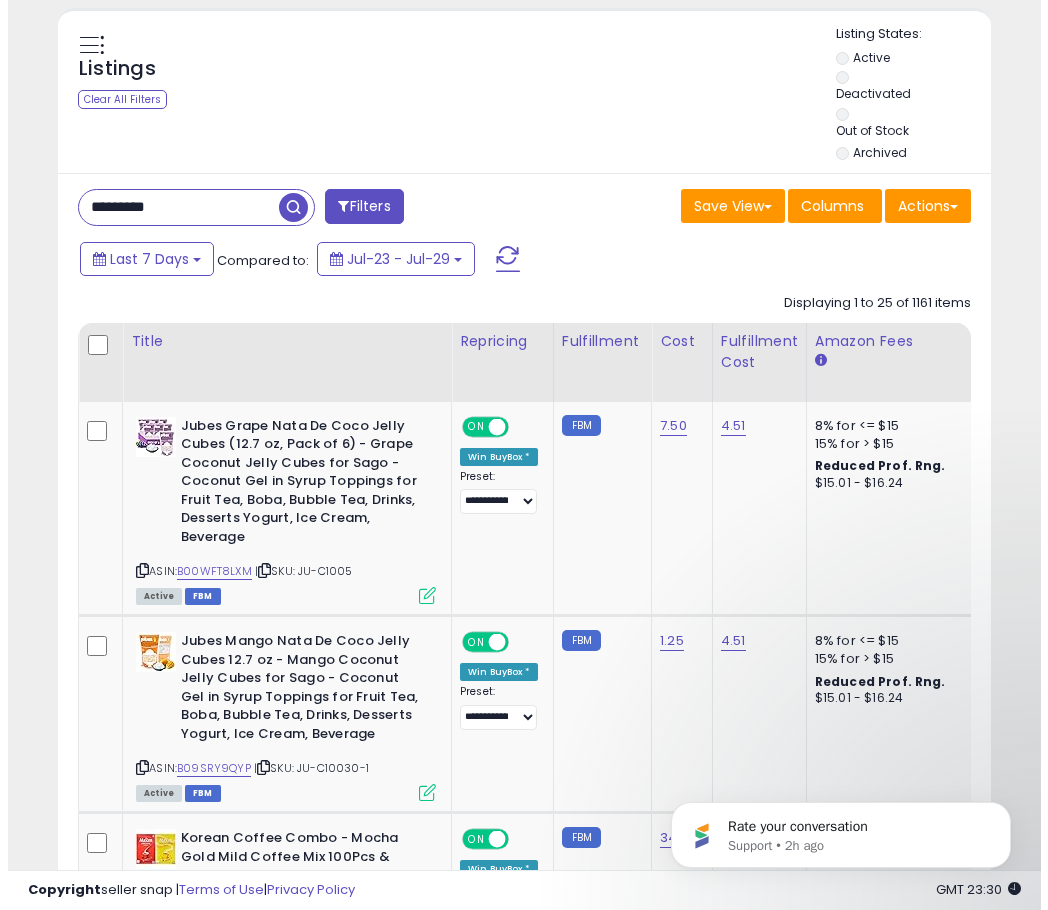 scroll, scrollTop: 582, scrollLeft: 0, axis: vertical 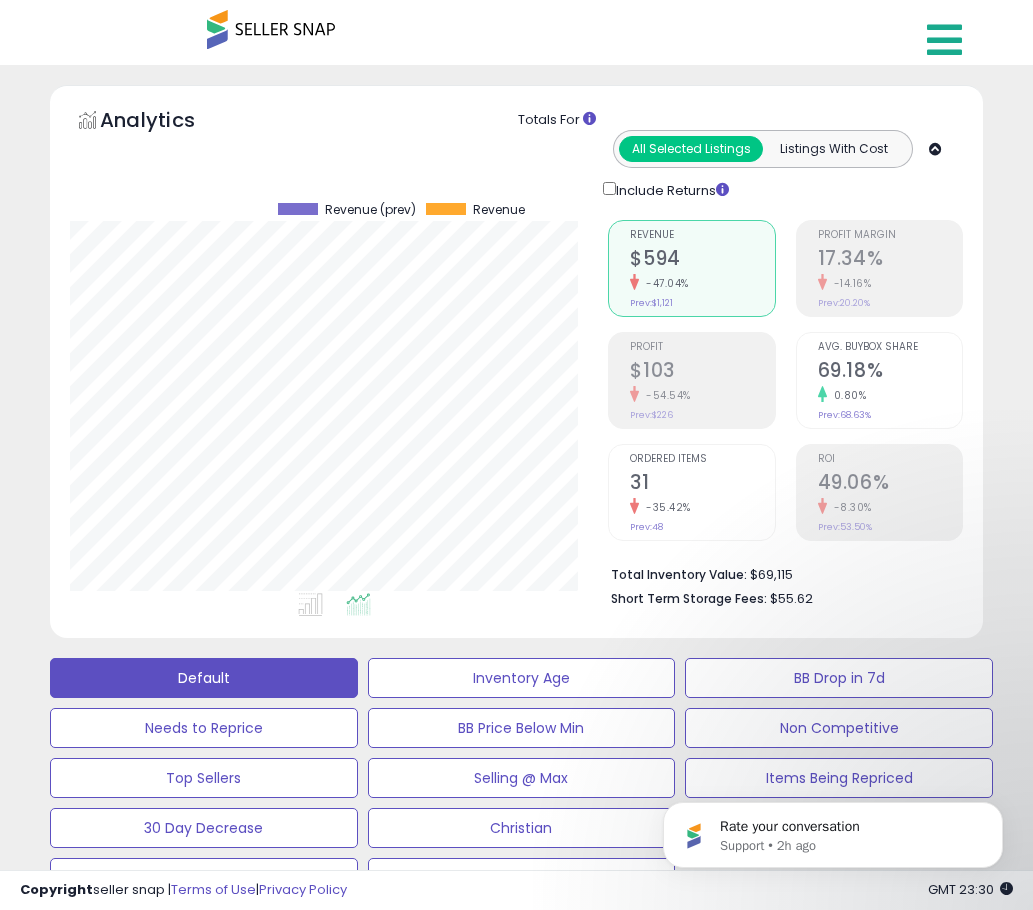 click at bounding box center (944, 40) 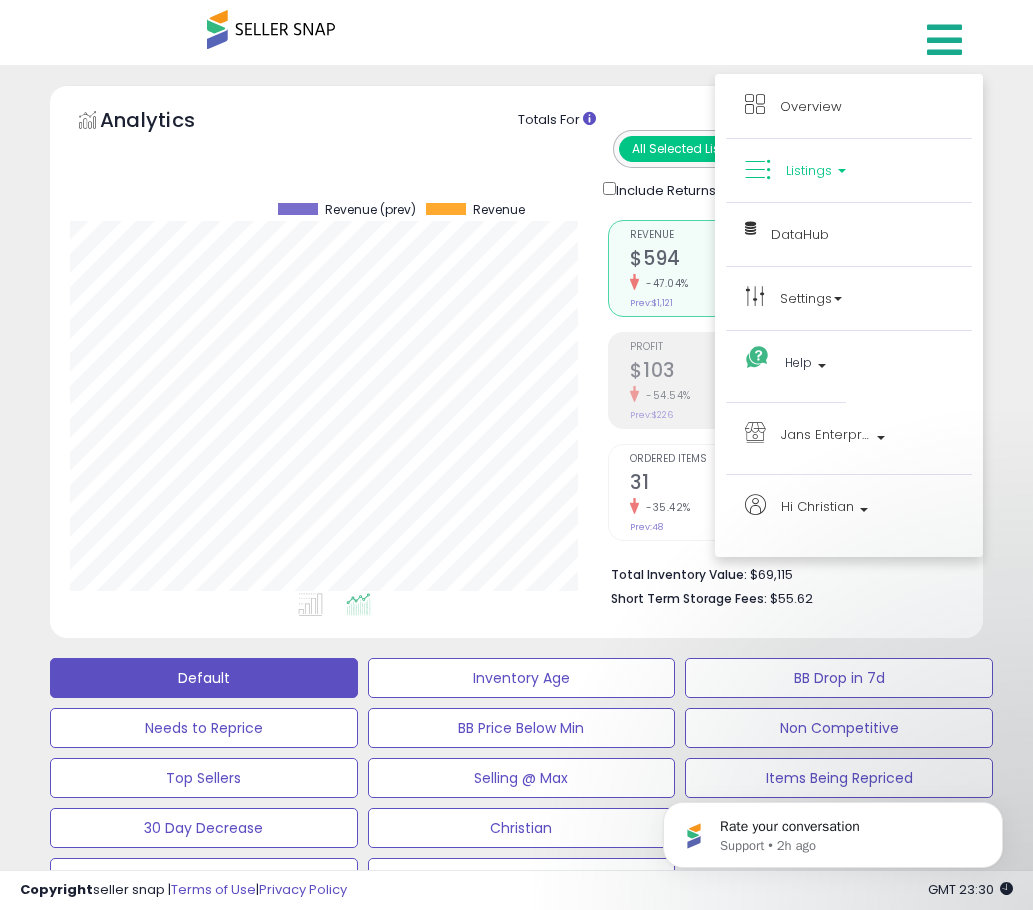 click on "Analytics
Totals For
All Selected Listings
Listings With Cost
Include Returns" 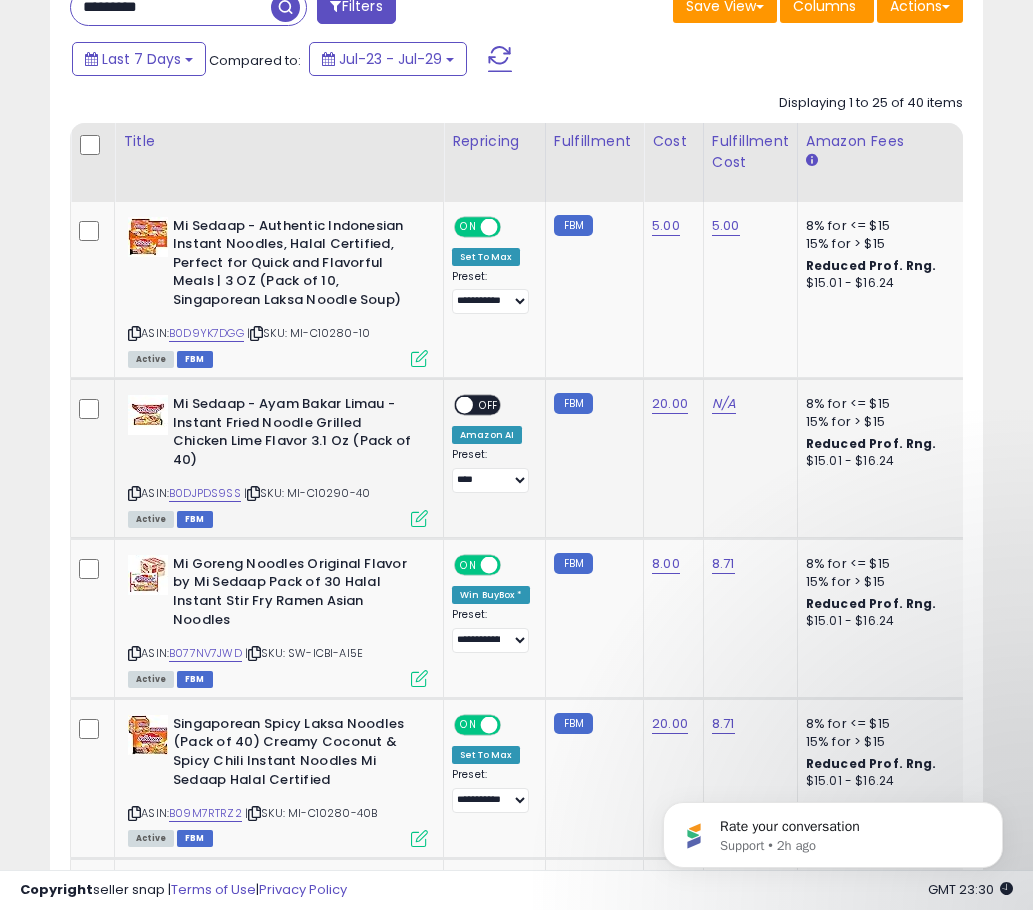 scroll, scrollTop: 1200, scrollLeft: 0, axis: vertical 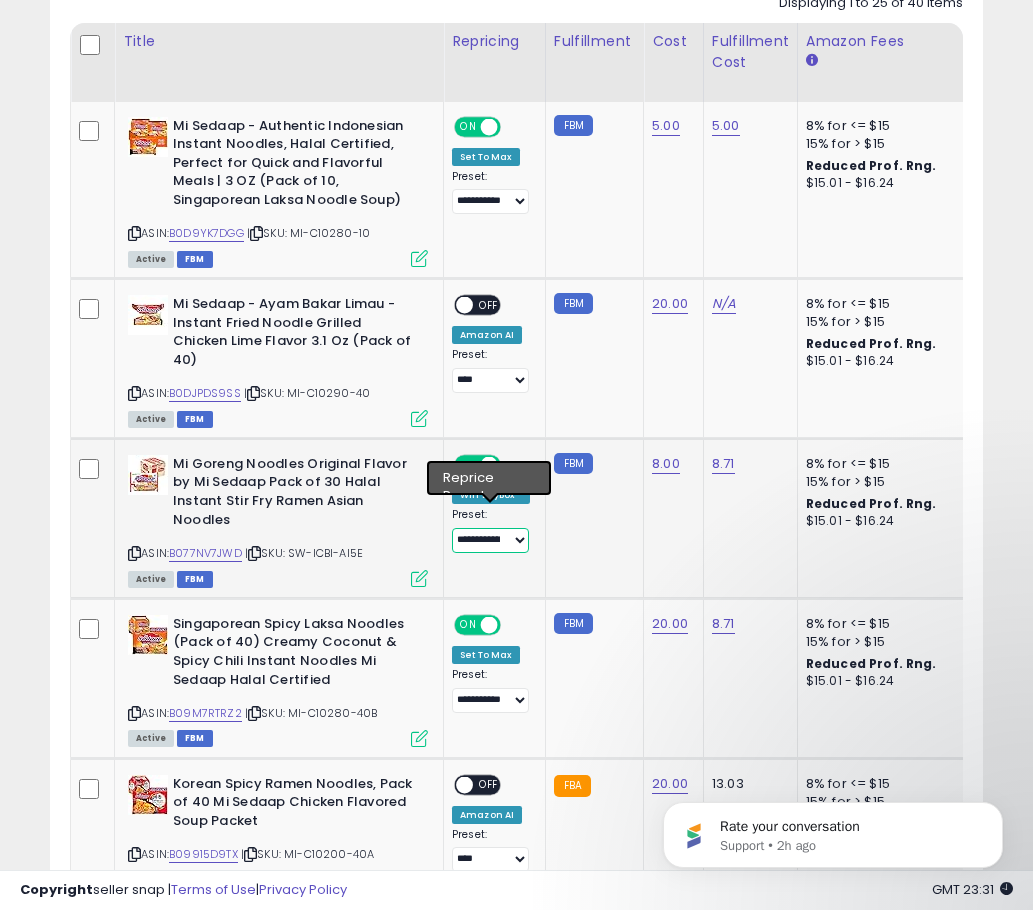 click on "**********" at bounding box center (490, 540) 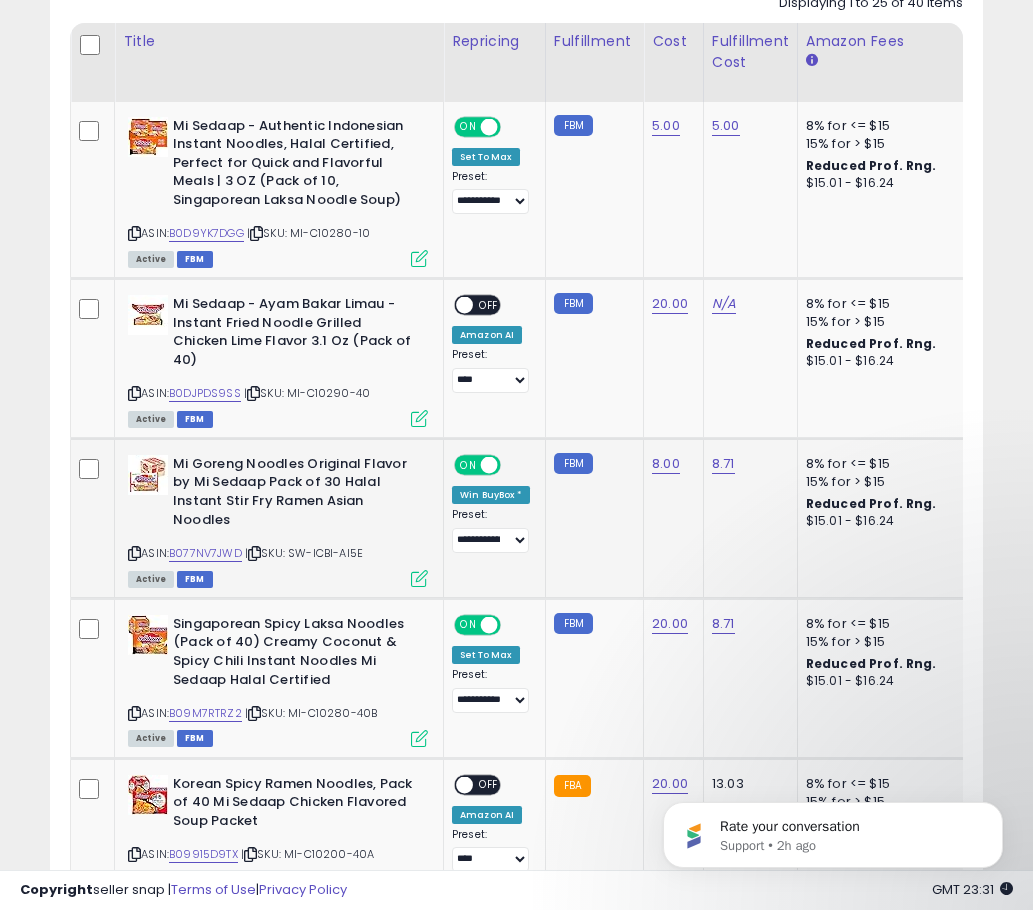 click on "FBM" 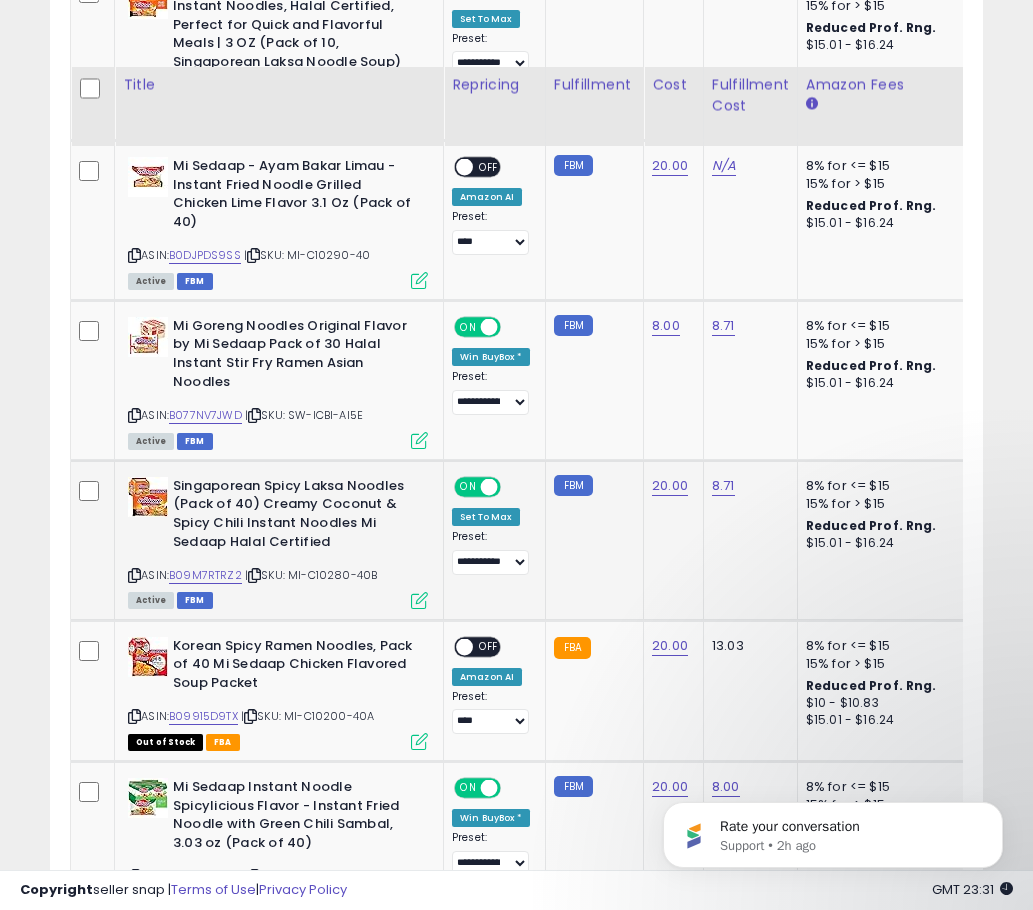 scroll, scrollTop: 1500, scrollLeft: 0, axis: vertical 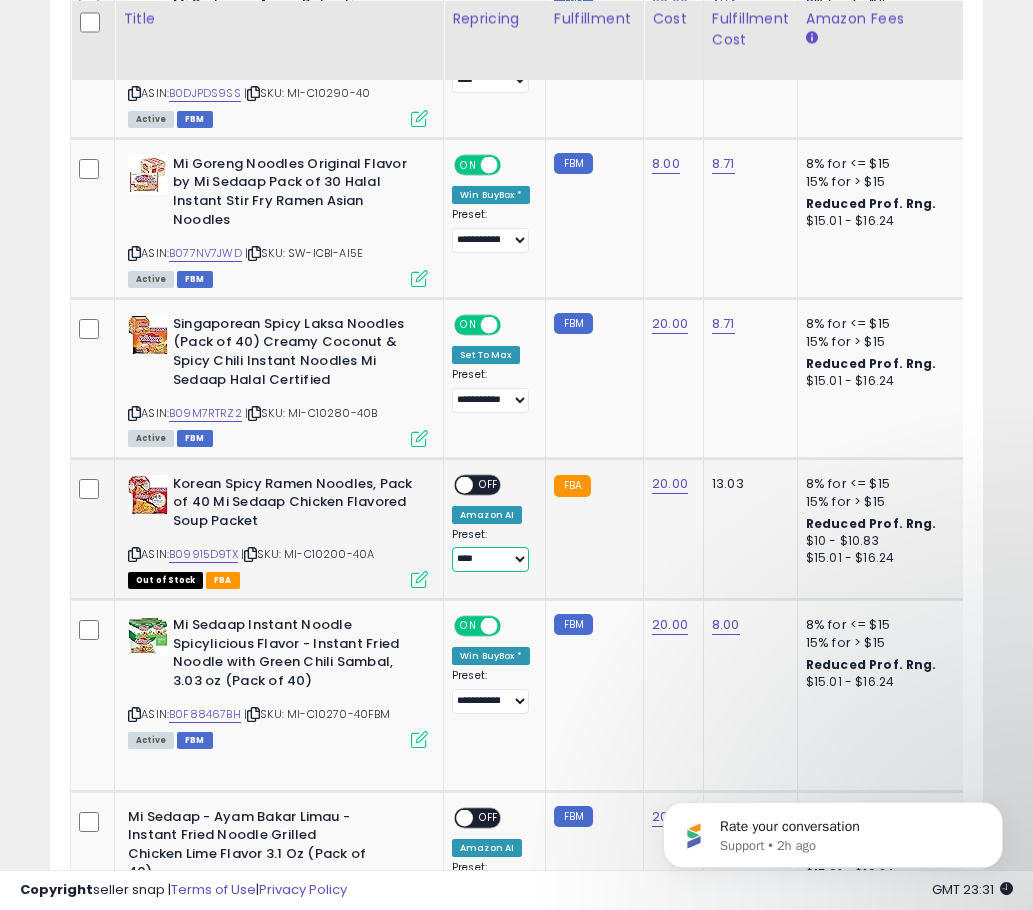 click on "**********" at bounding box center (490, 559) 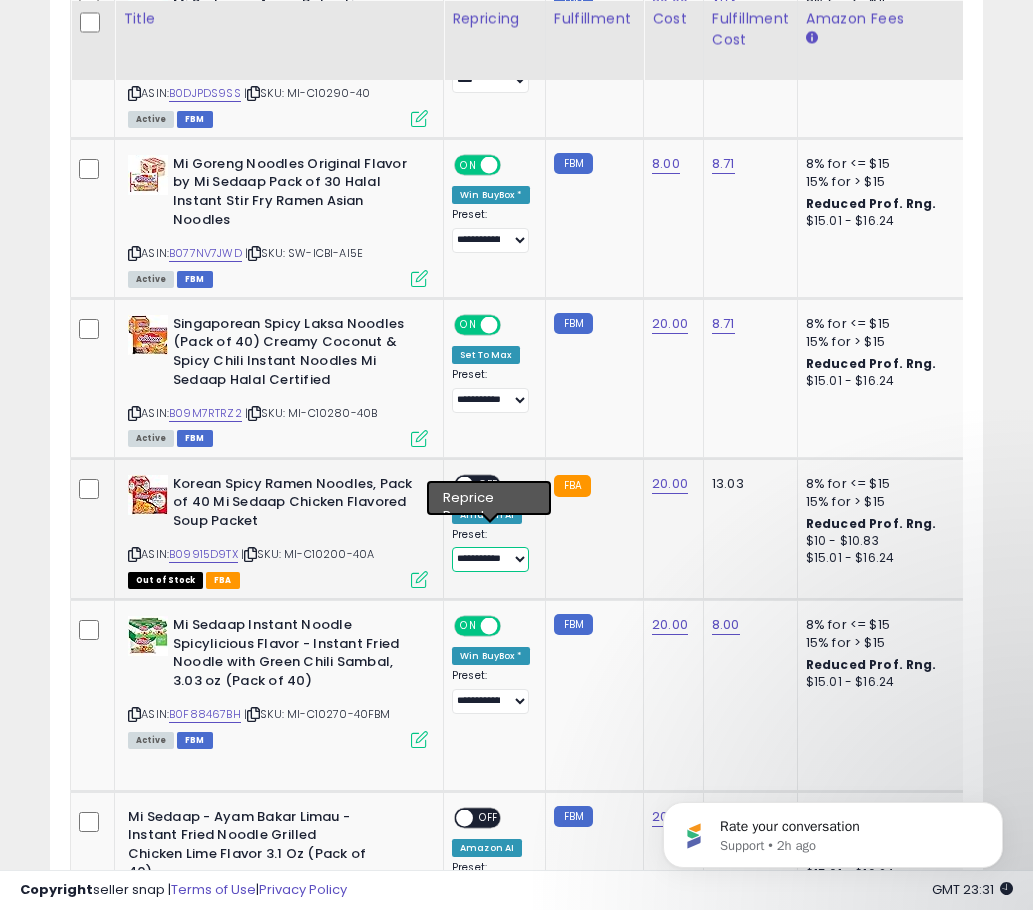 click on "**********" at bounding box center (490, 559) 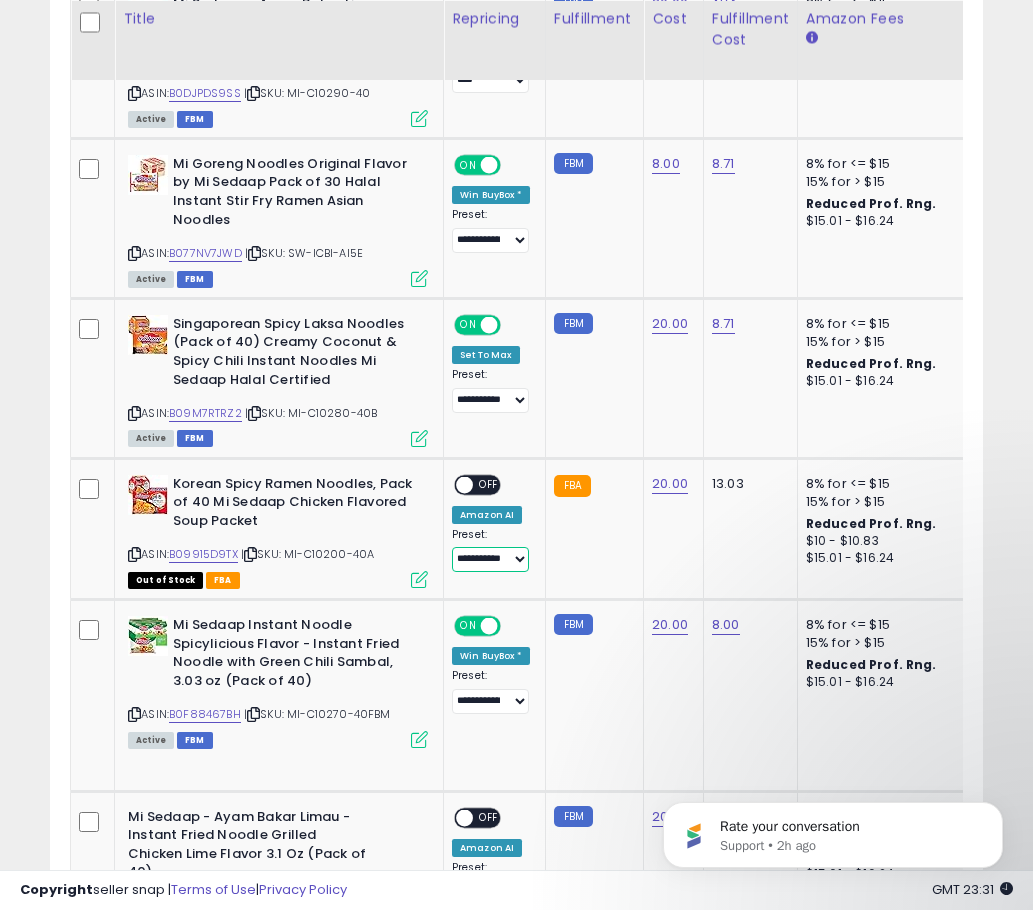 scroll, scrollTop: 0, scrollLeft: 7, axis: horizontal 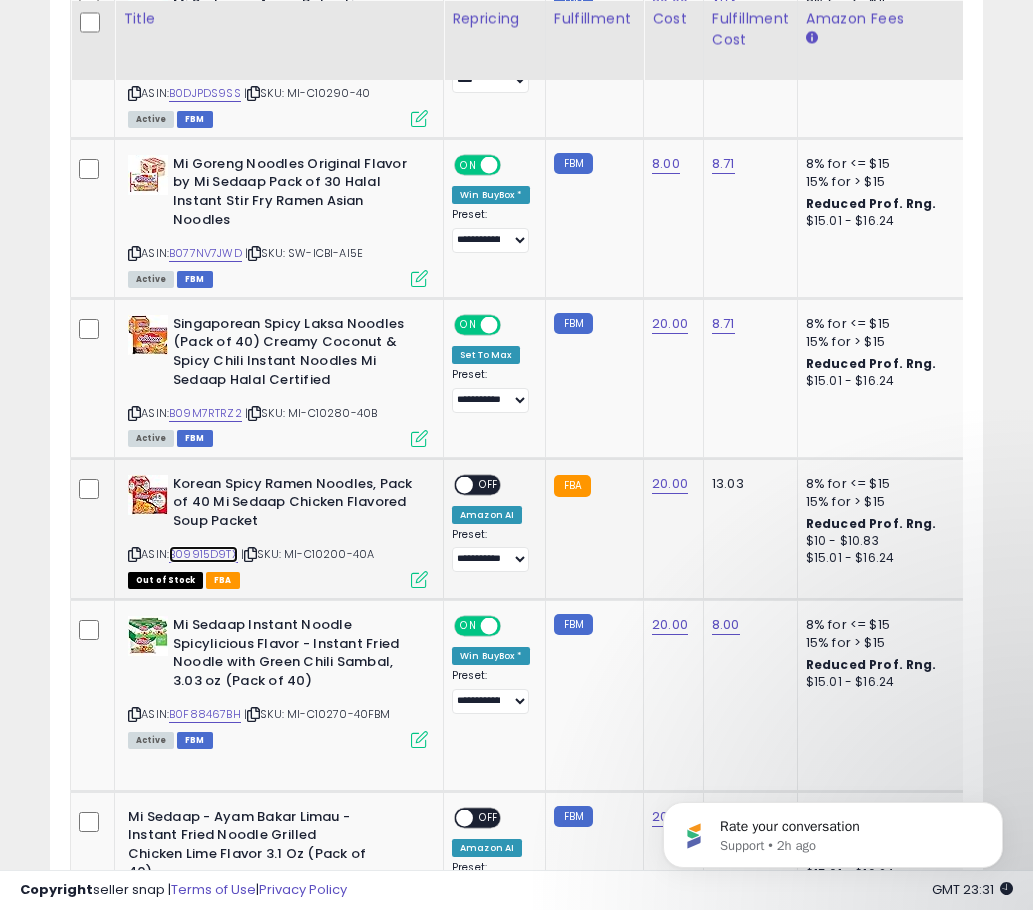 click on "B09915D9TX" at bounding box center (203, 554) 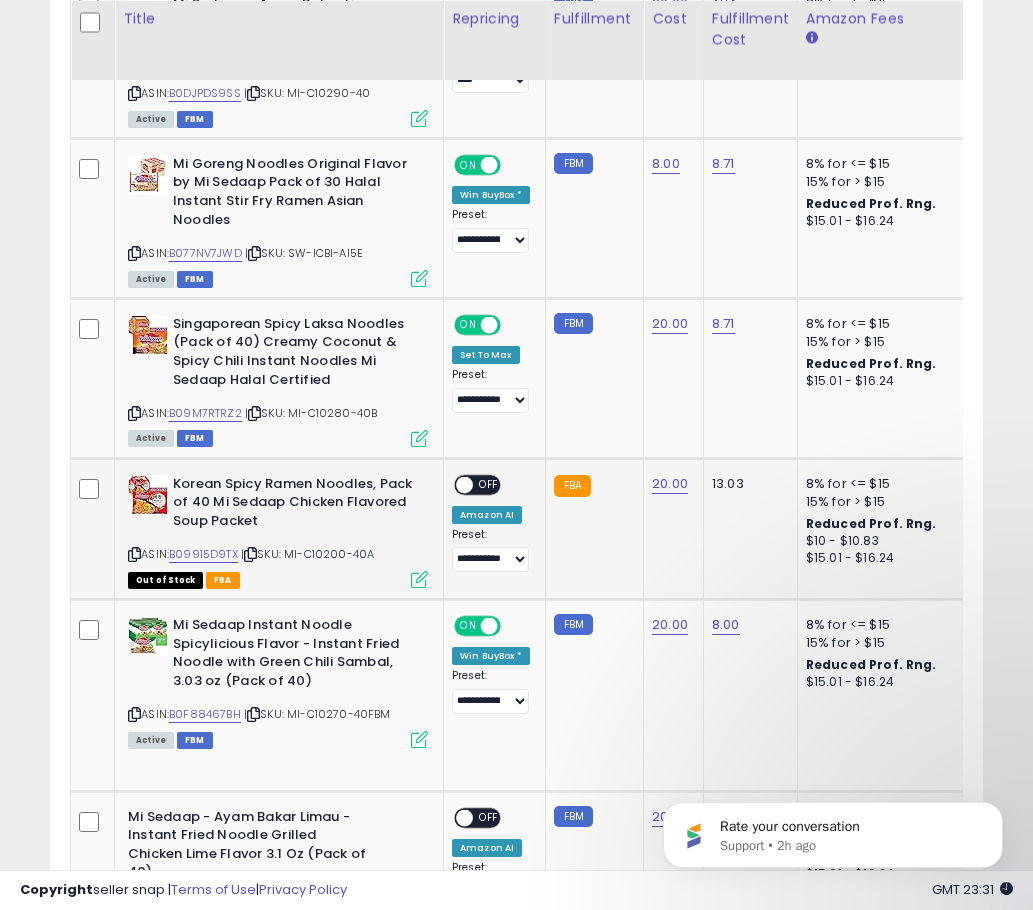 click on "**********" at bounding box center (491, 550) 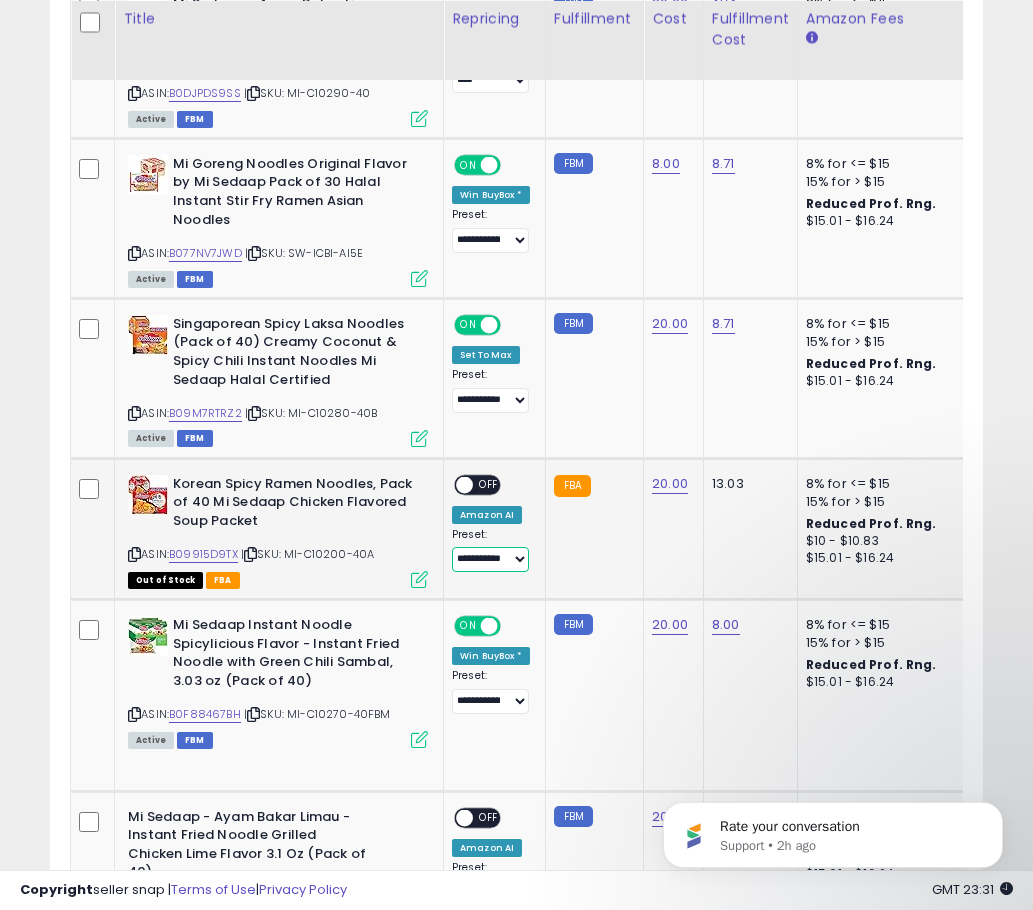 click on "**********" at bounding box center (490, 559) 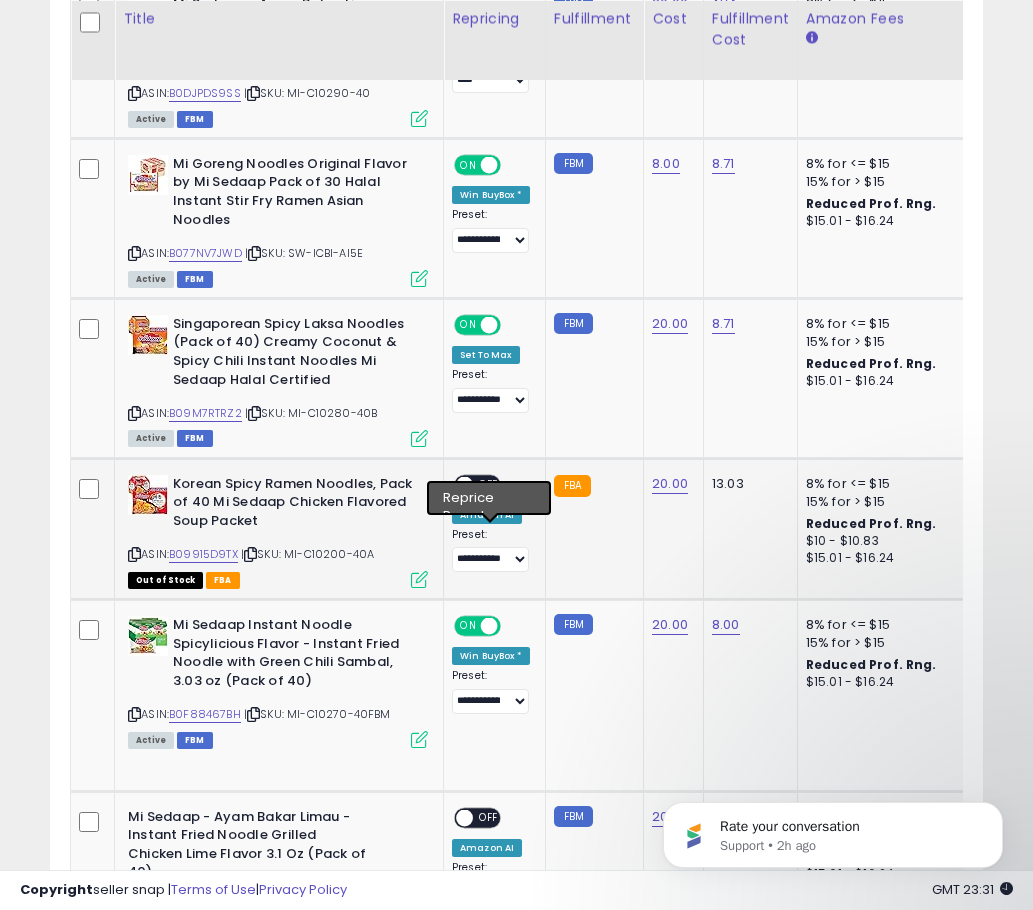 click on "**********" at bounding box center [491, 524] 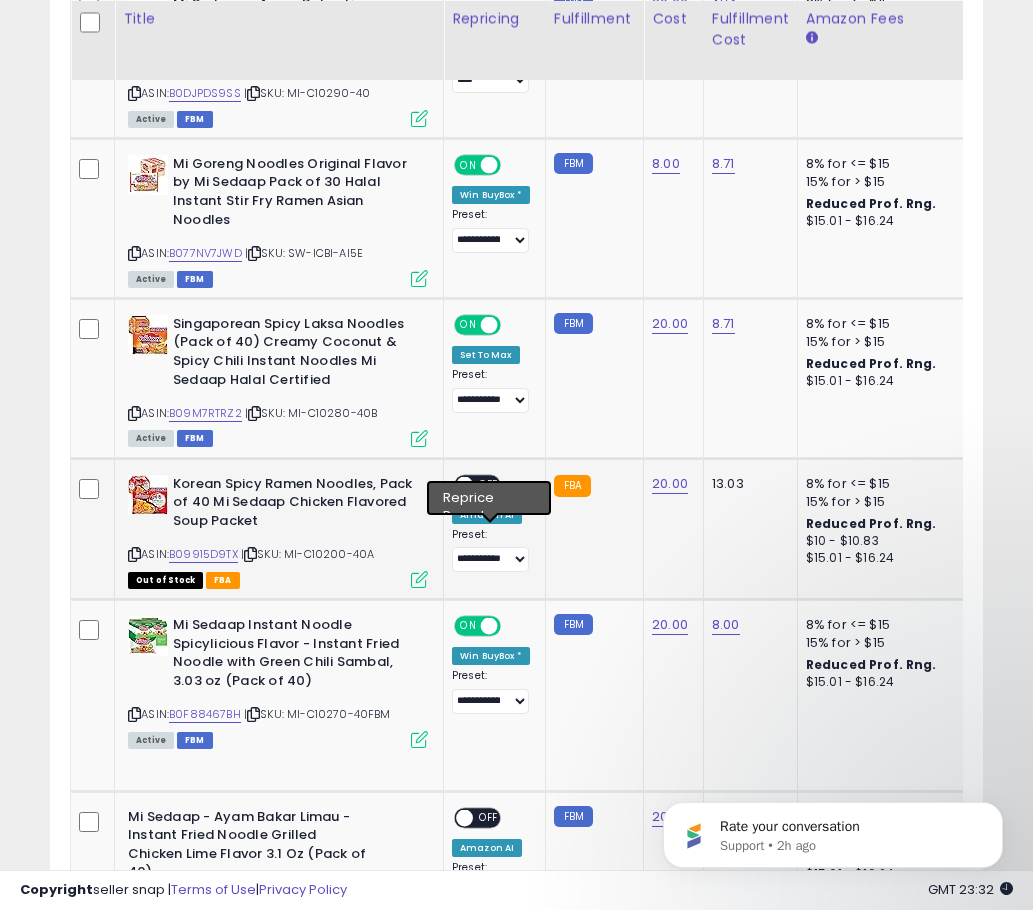 click on "Amazon AI" at bounding box center [491, 514] 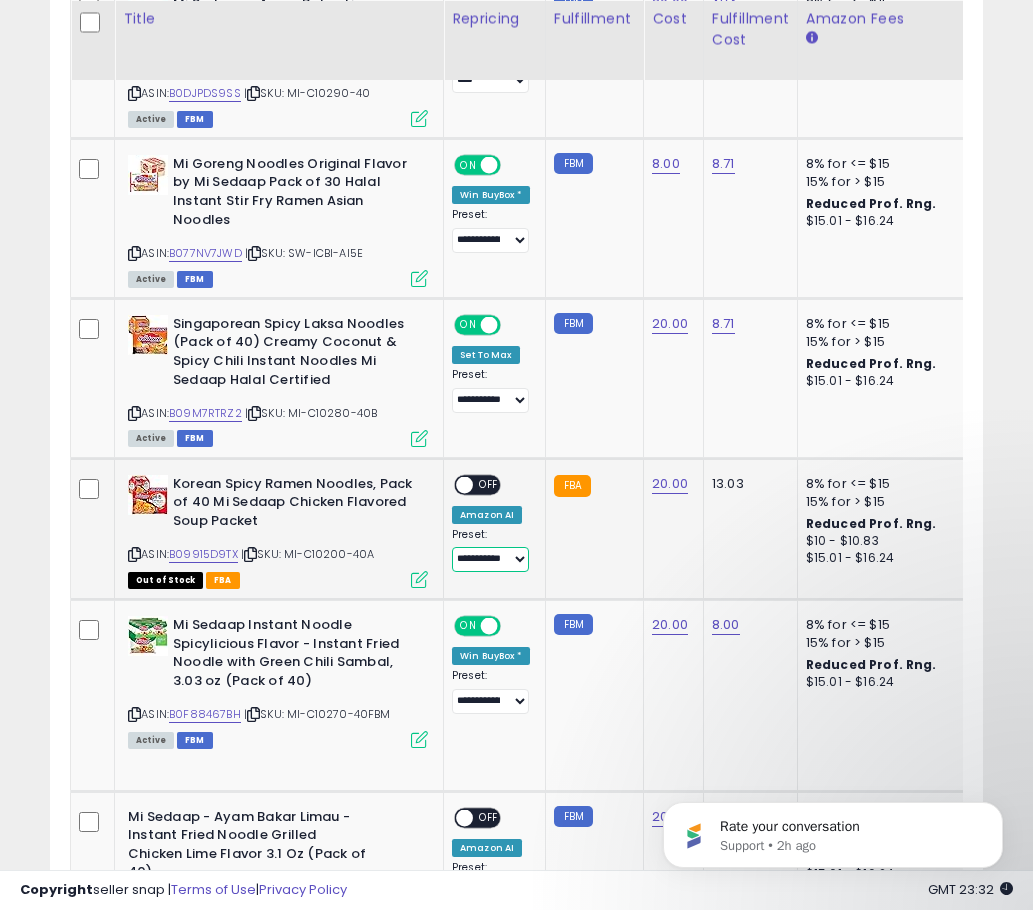 click on "**********" at bounding box center (490, 559) 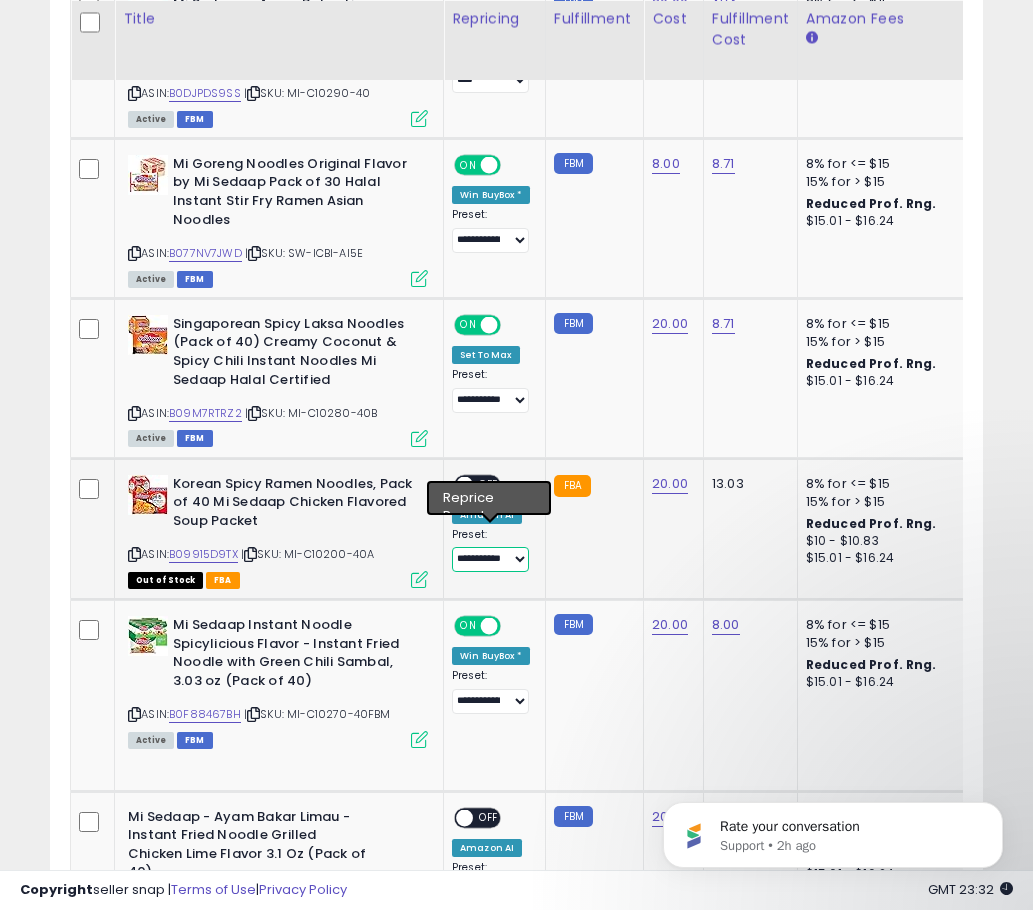 click on "**********" at bounding box center [490, 559] 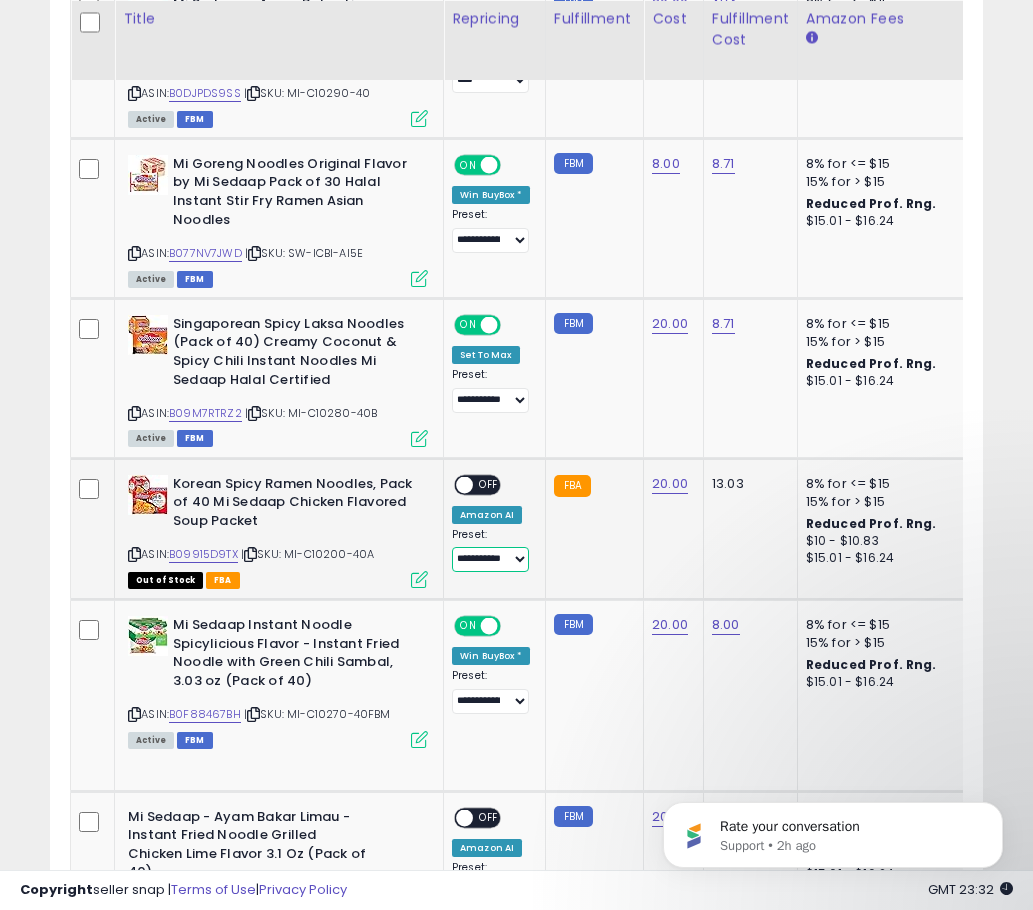 click on "**********" at bounding box center (490, 559) 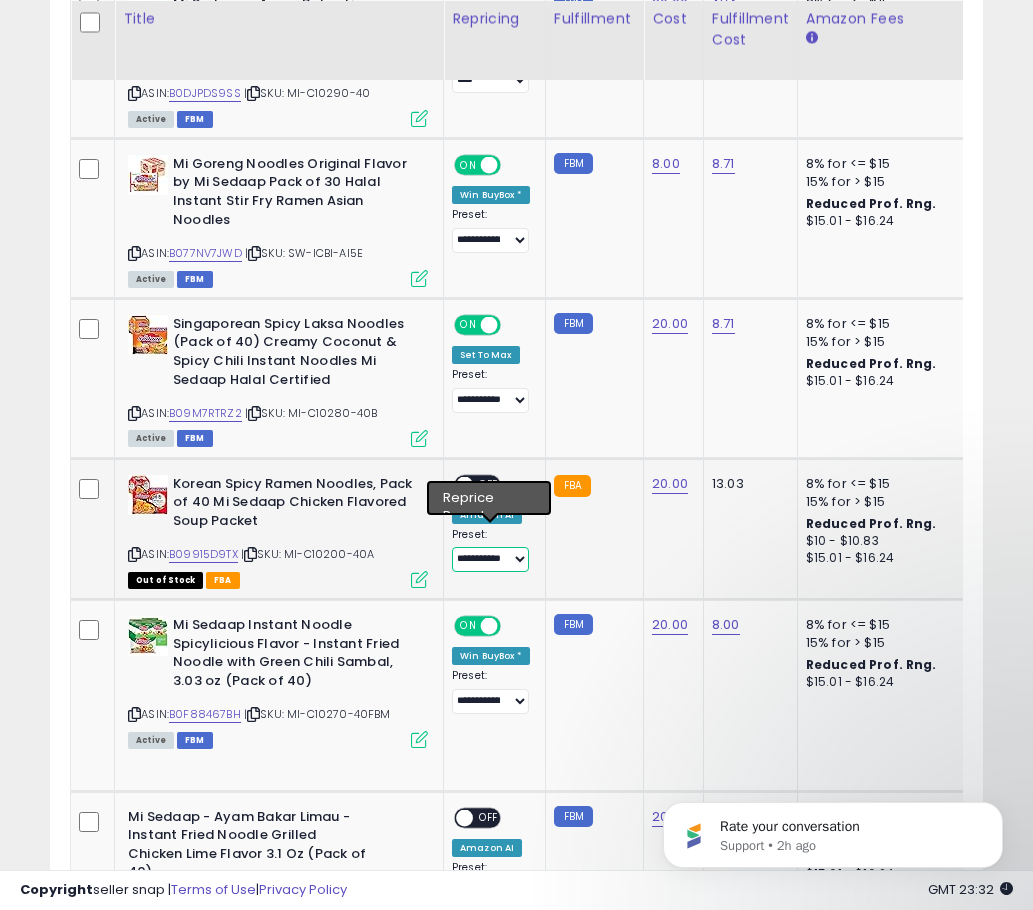 click on "**********" at bounding box center (490, 559) 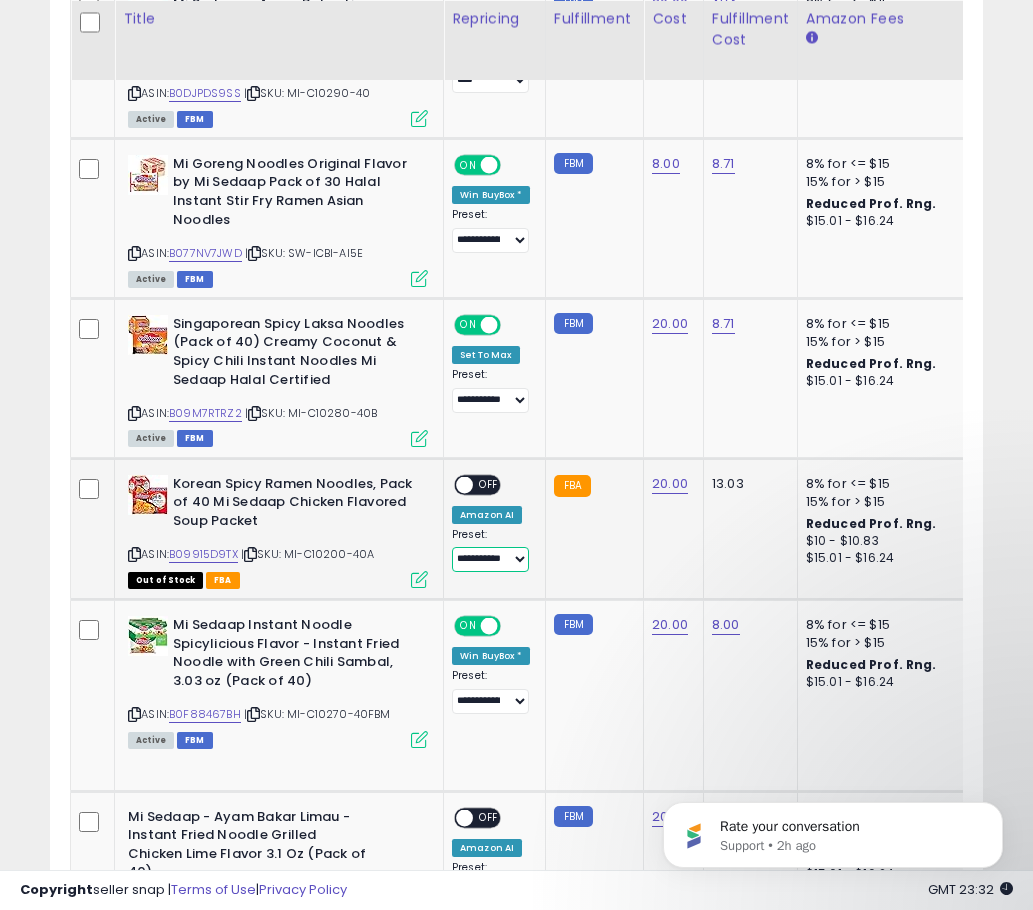 click on "**********" at bounding box center (490, 559) 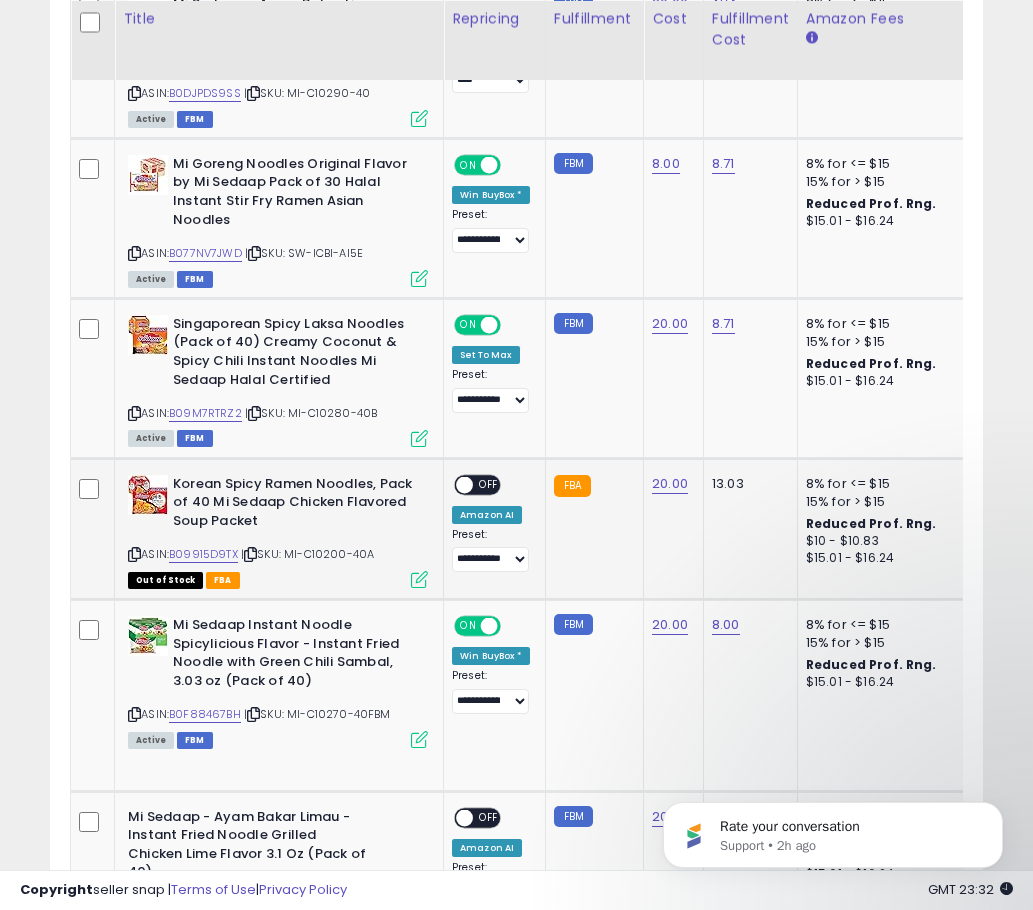 click on "Amazon AI" at bounding box center (487, 515) 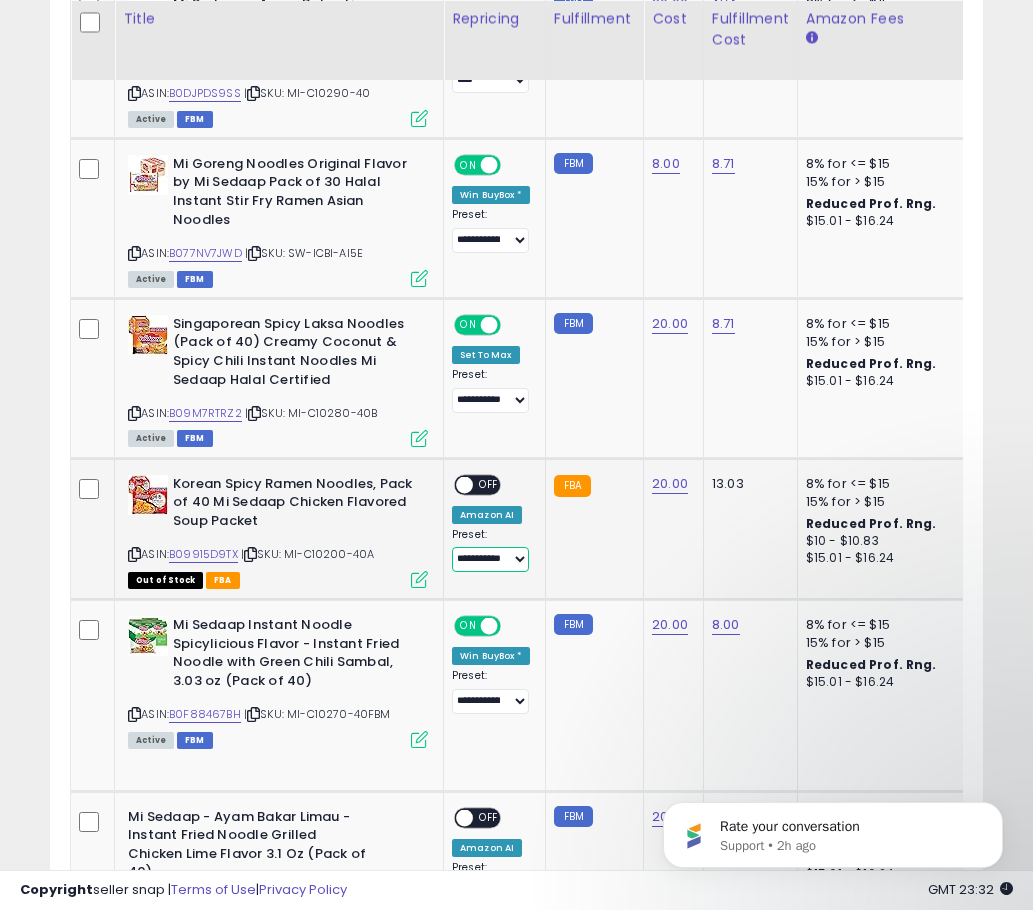 click on "**********" at bounding box center (490, 559) 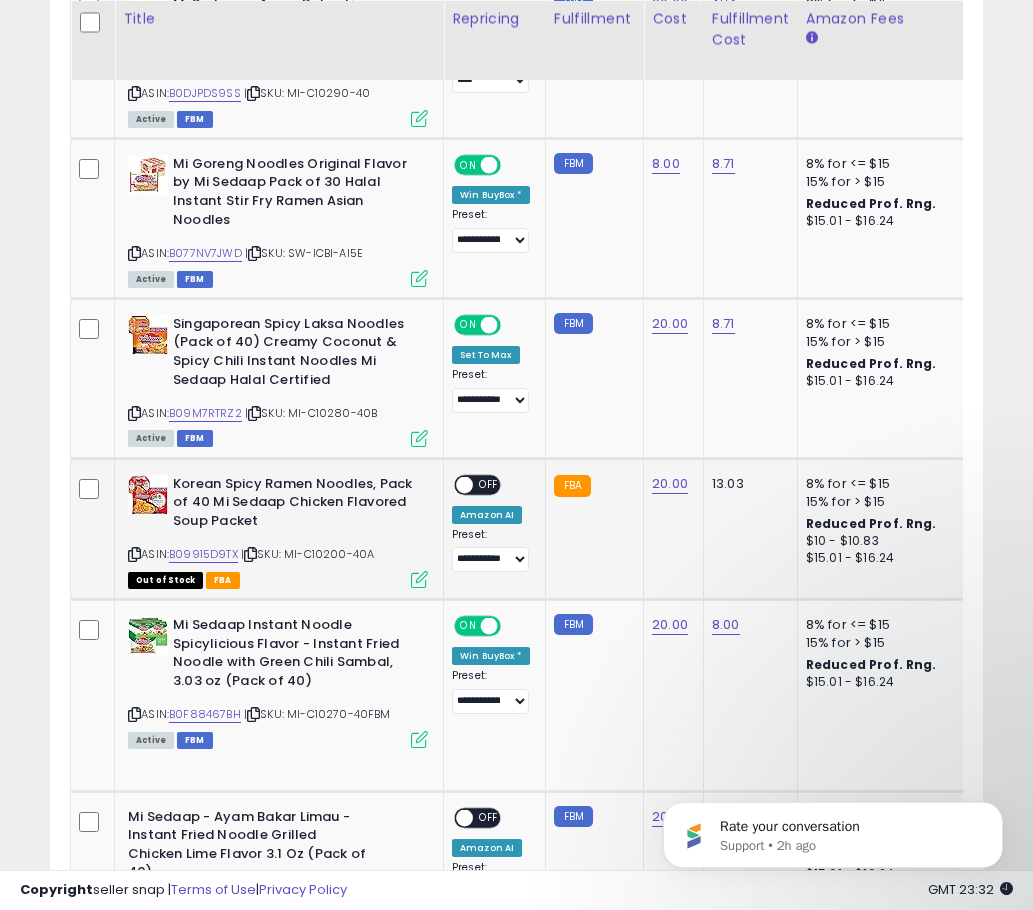 click on "**********" at bounding box center (491, 524) 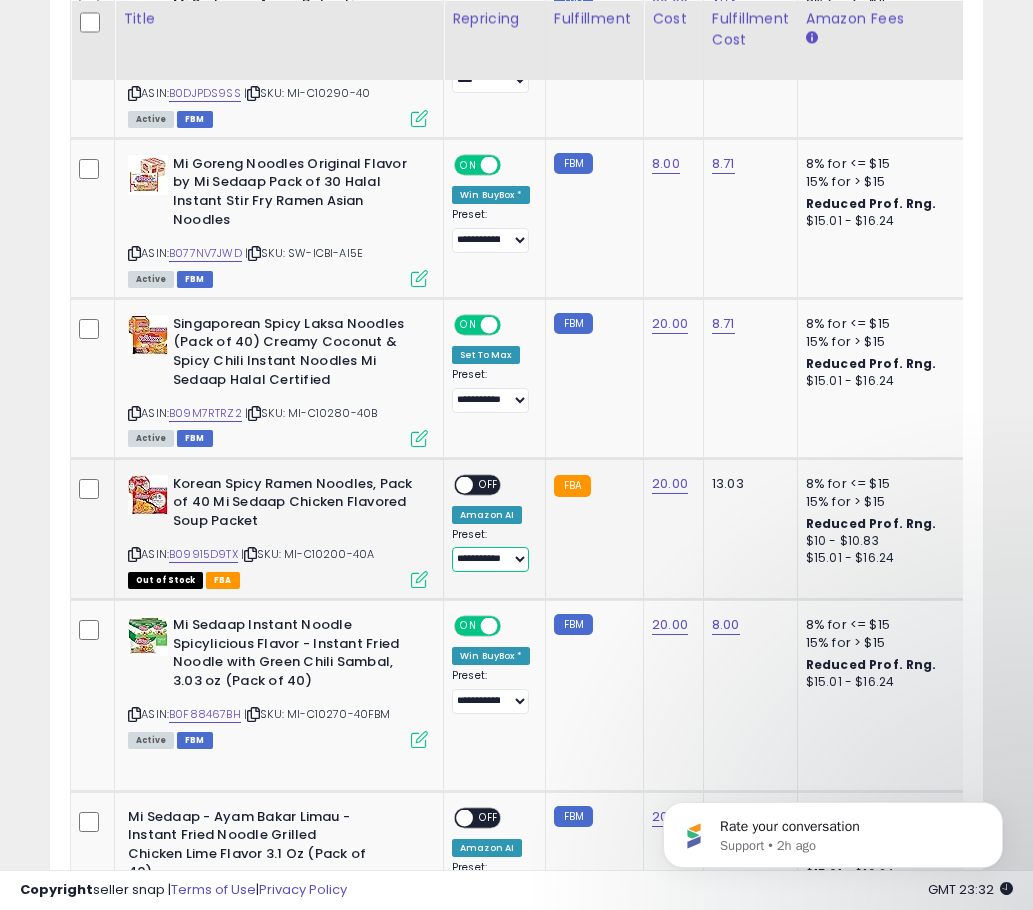click on "**********" at bounding box center [490, 559] 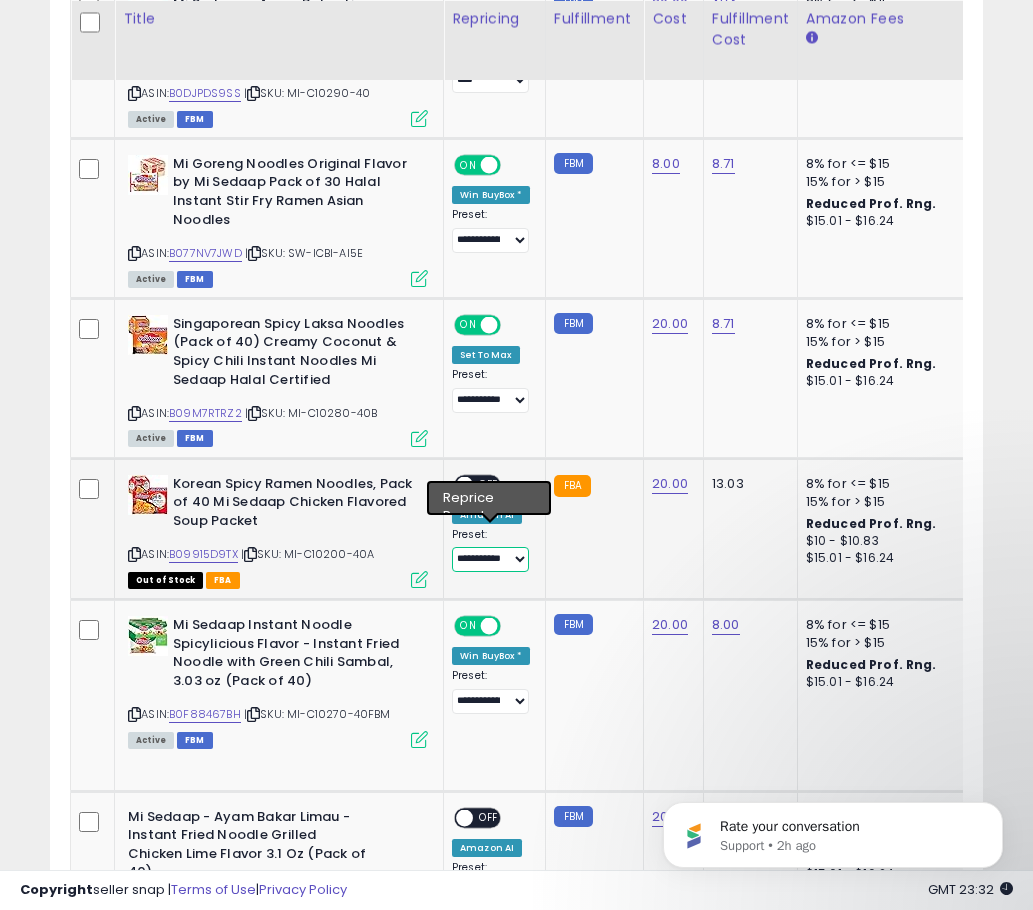 select on "****" 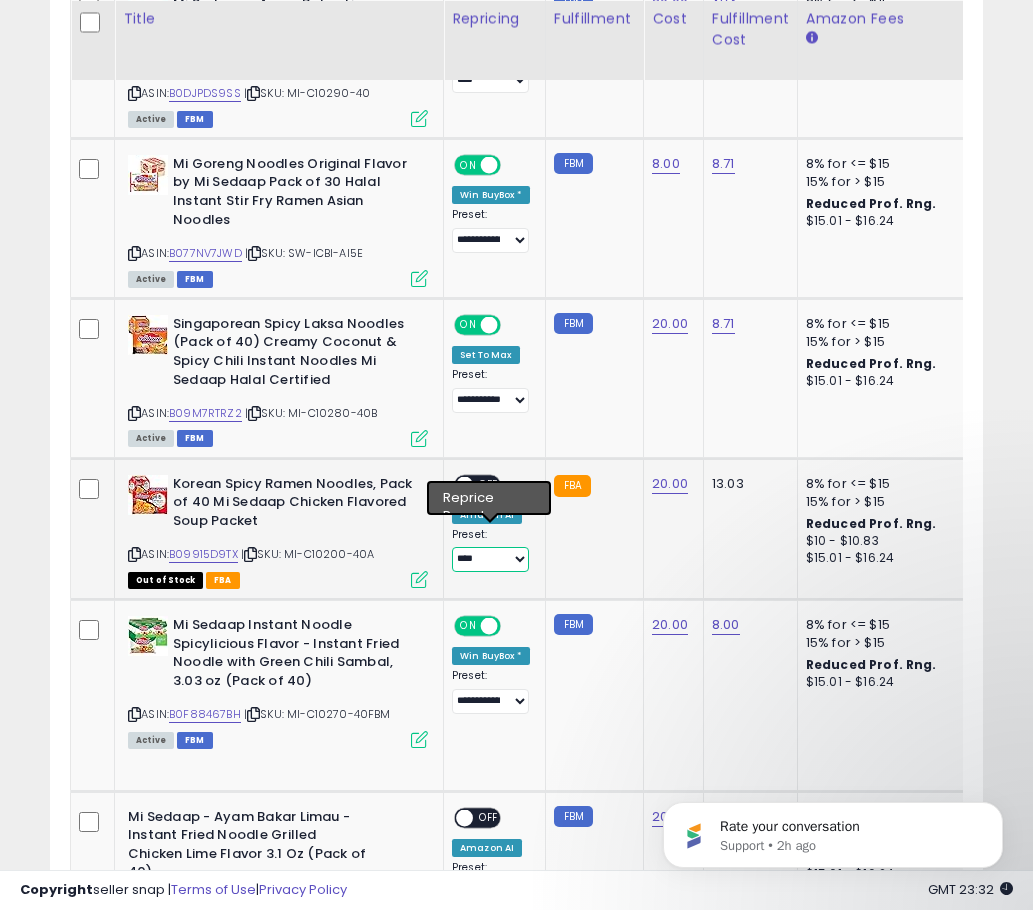 click on "**********" at bounding box center [490, 559] 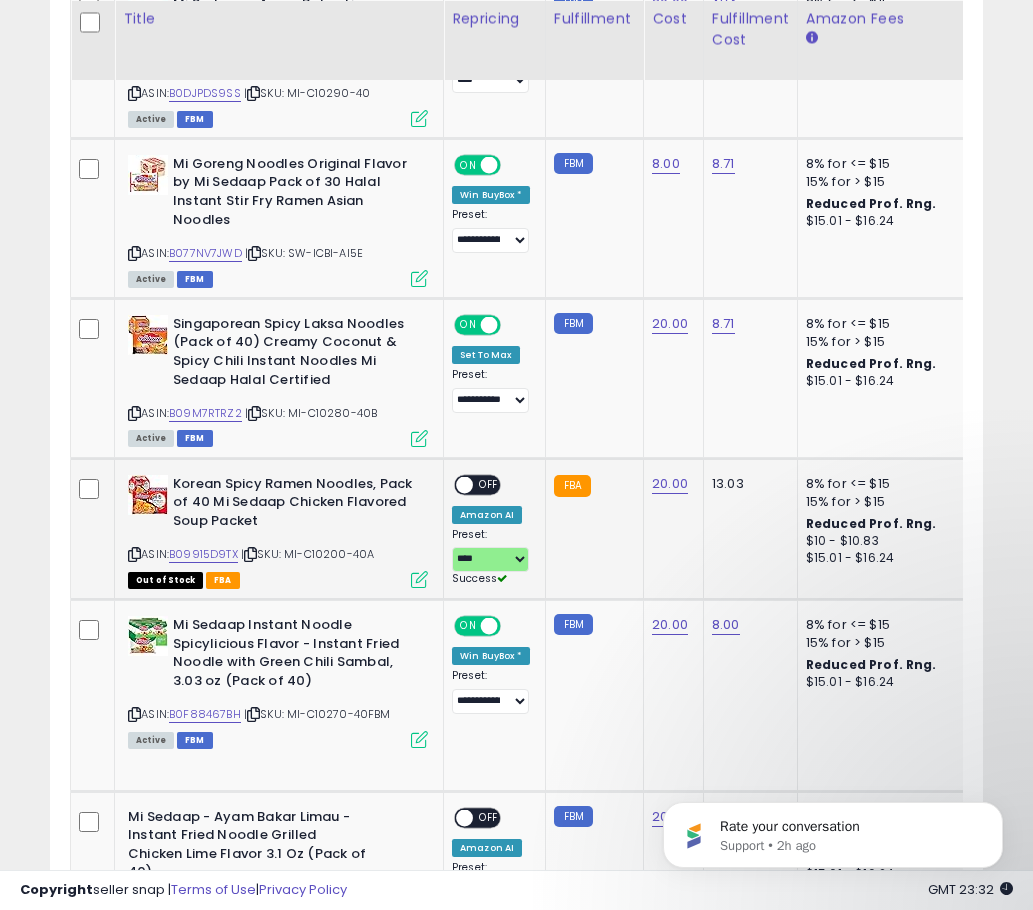 click on "FBA" 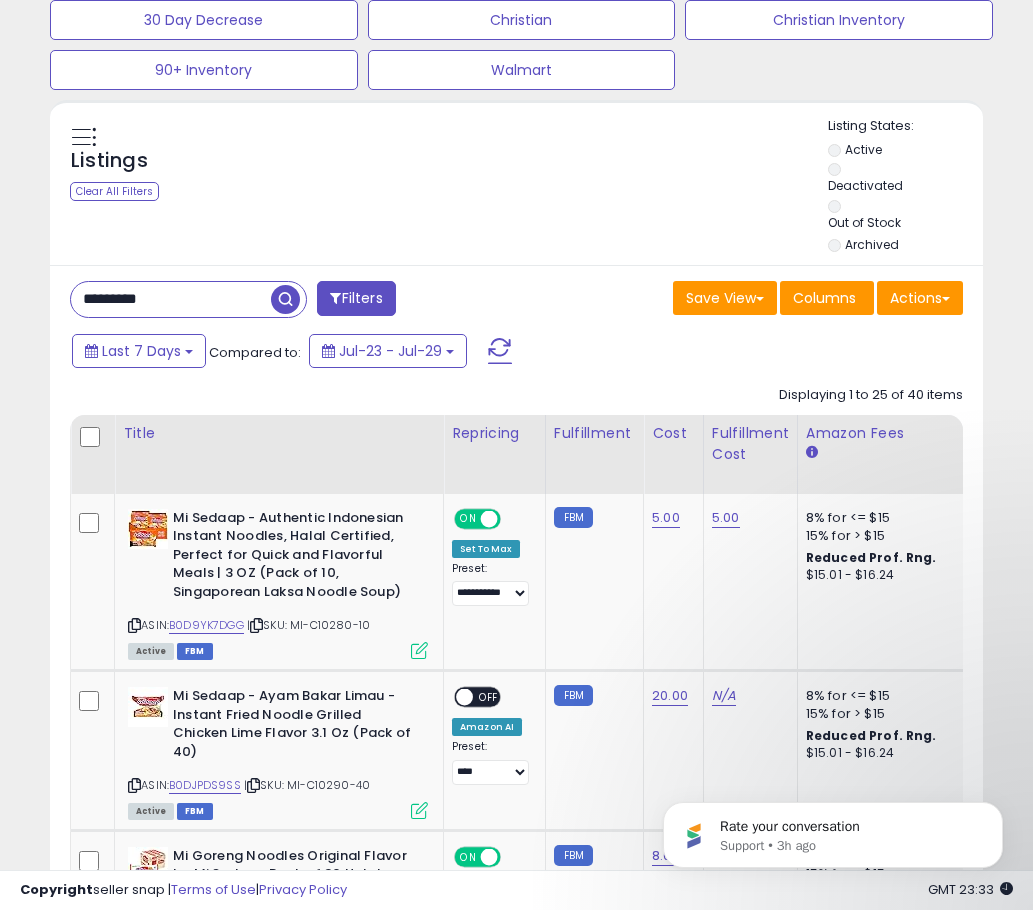 scroll, scrollTop: 600, scrollLeft: 0, axis: vertical 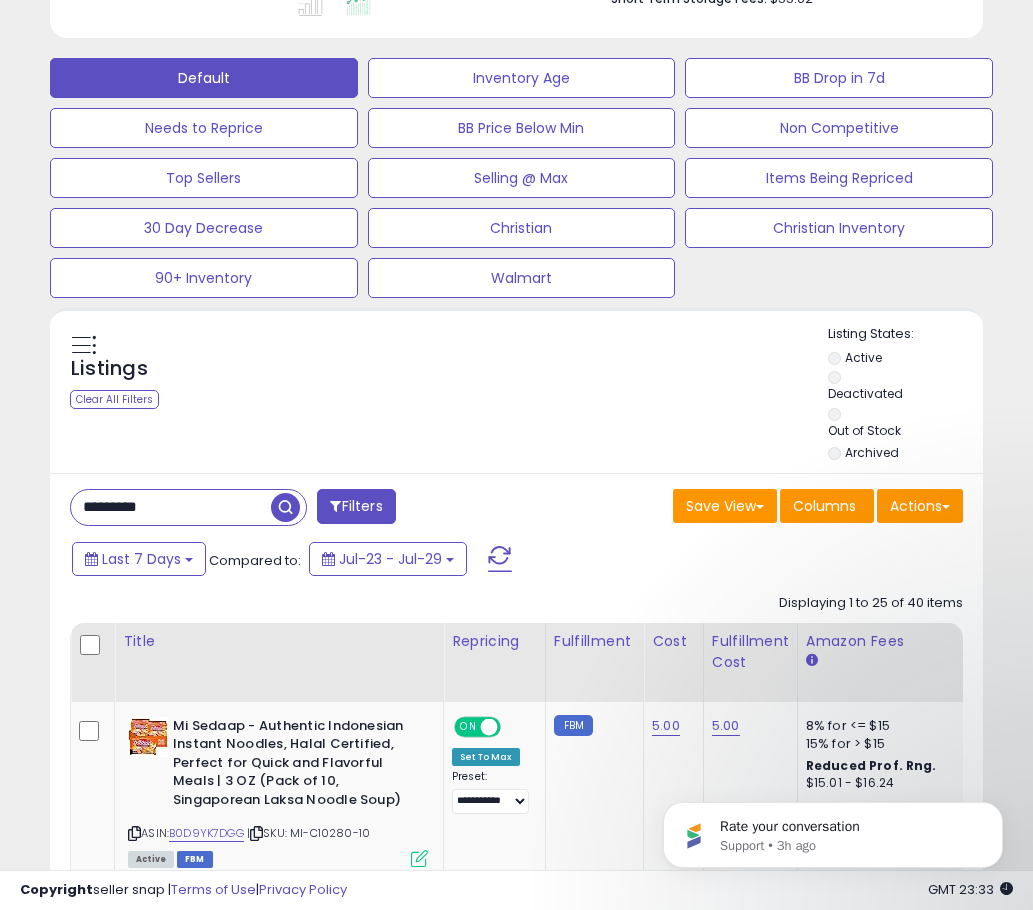 click on "*********" at bounding box center (171, 507) 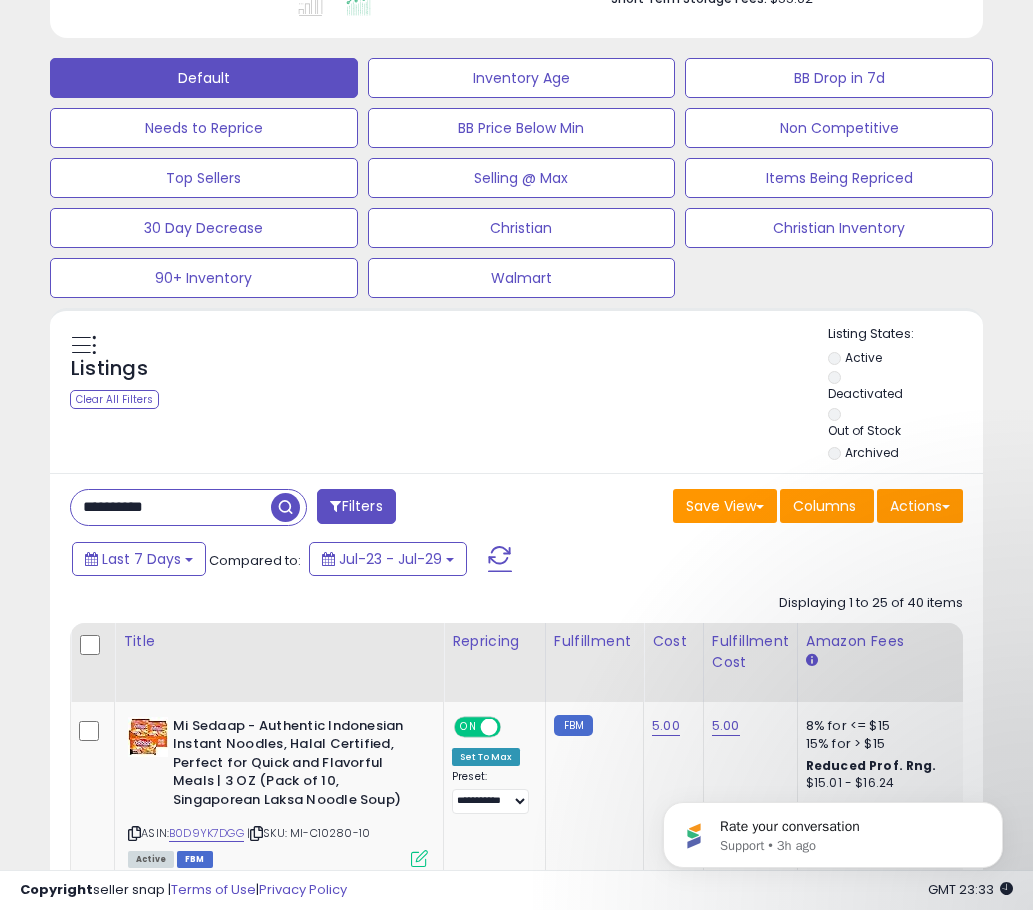 type on "**********" 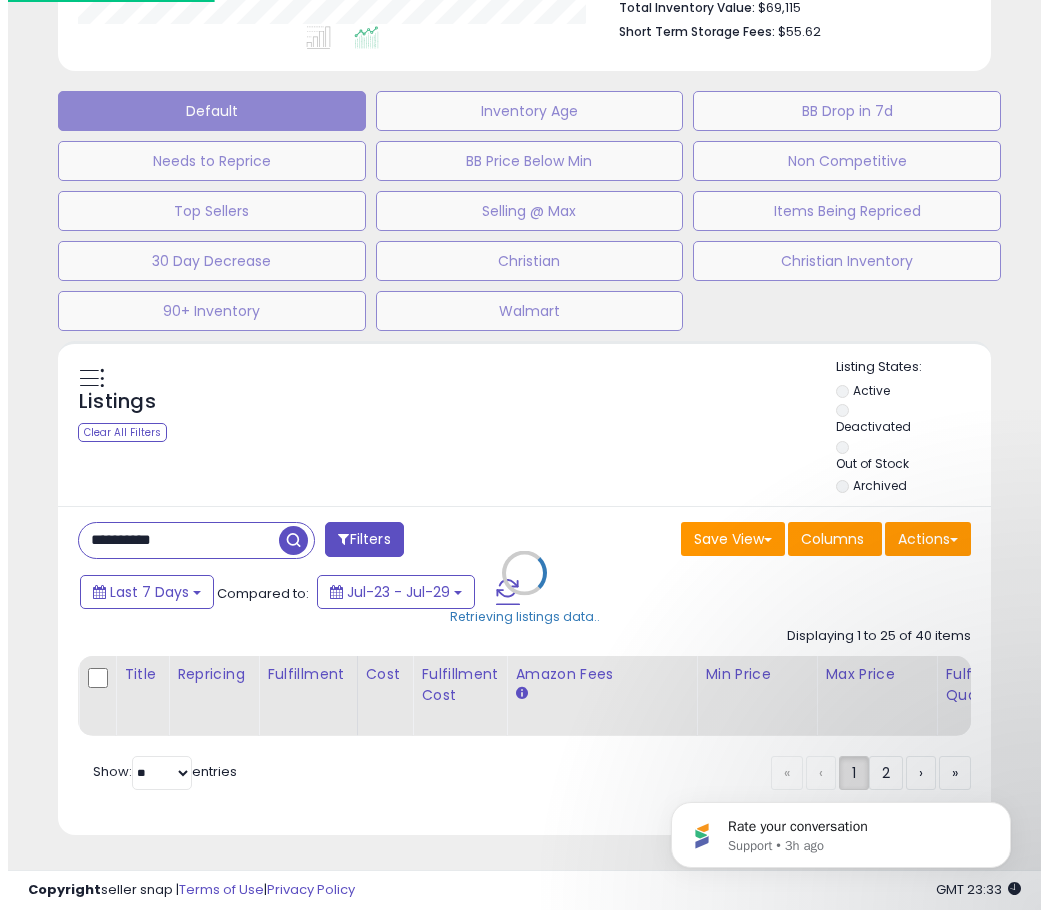 scroll, scrollTop: 582, scrollLeft: 0, axis: vertical 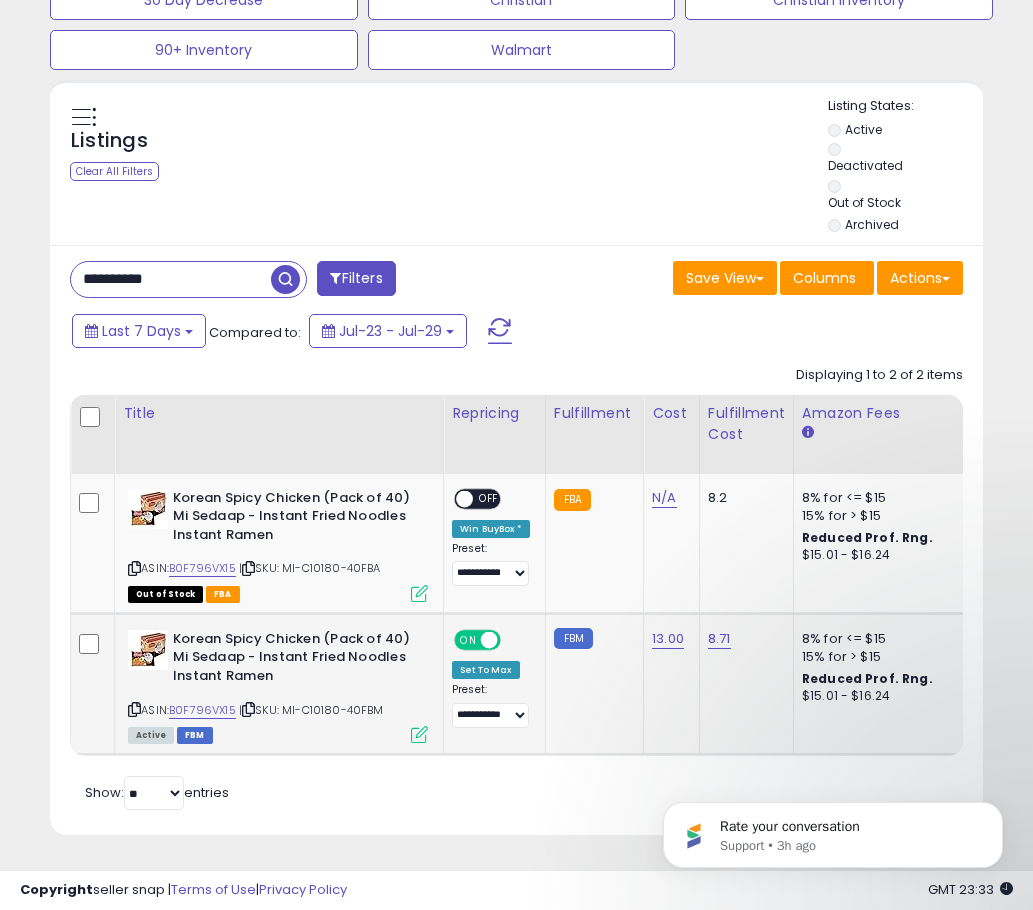 click on "Korean Spicy Chicken (Pack of 40) Mi Sedaap - Instant Fried Noodles Instant Ramen" at bounding box center [294, 660] 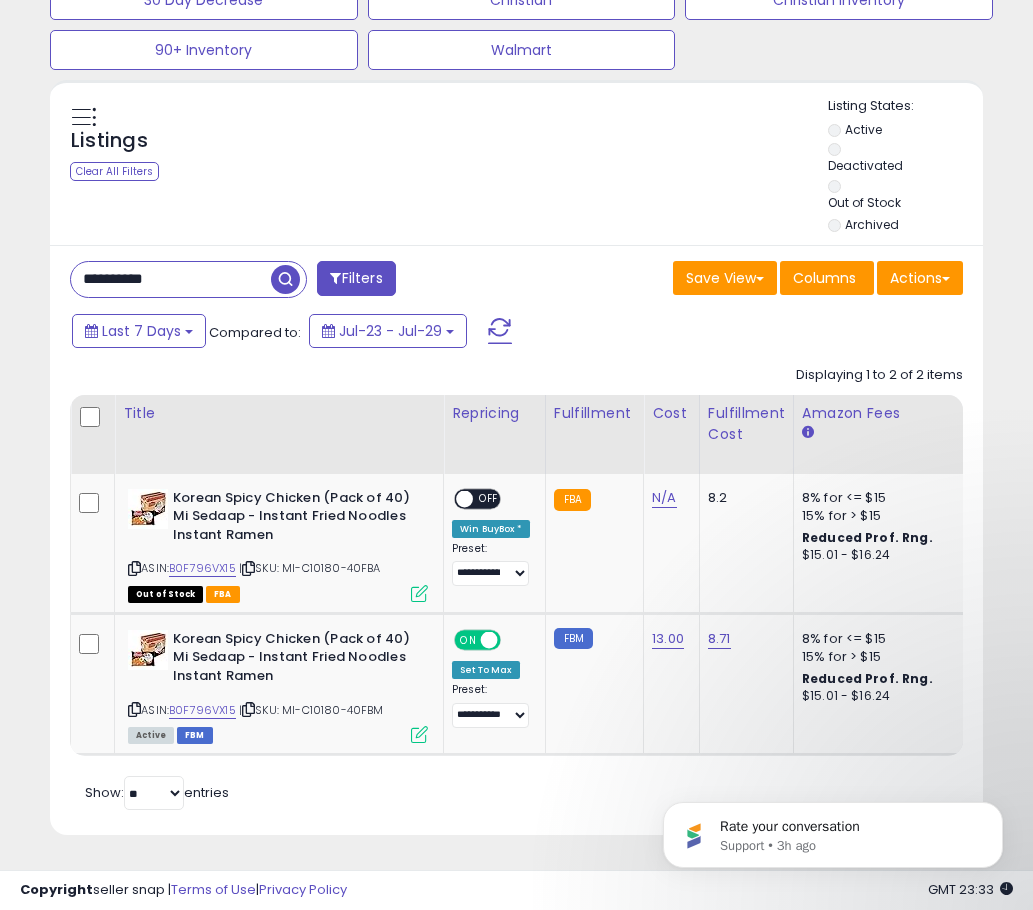 scroll, scrollTop: 0, scrollLeft: 7, axis: horizontal 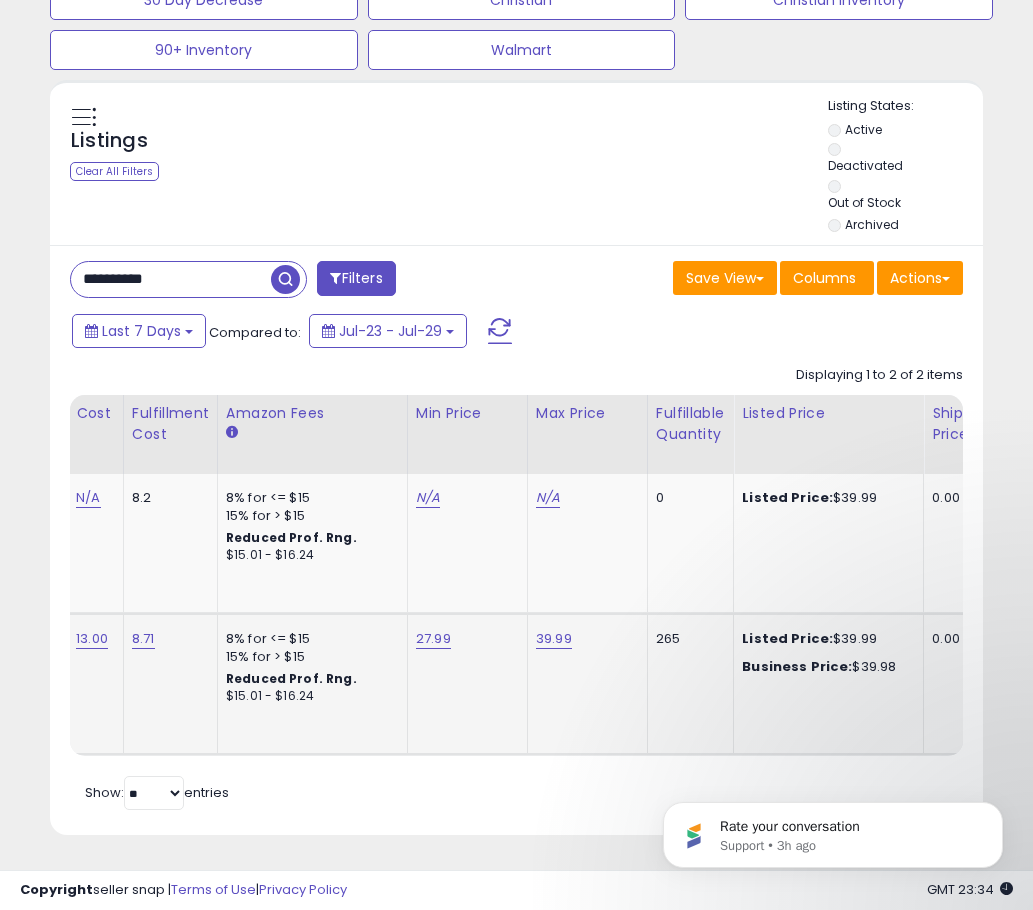 click on "Listed Price:  $39.99" at bounding box center (825, 639) 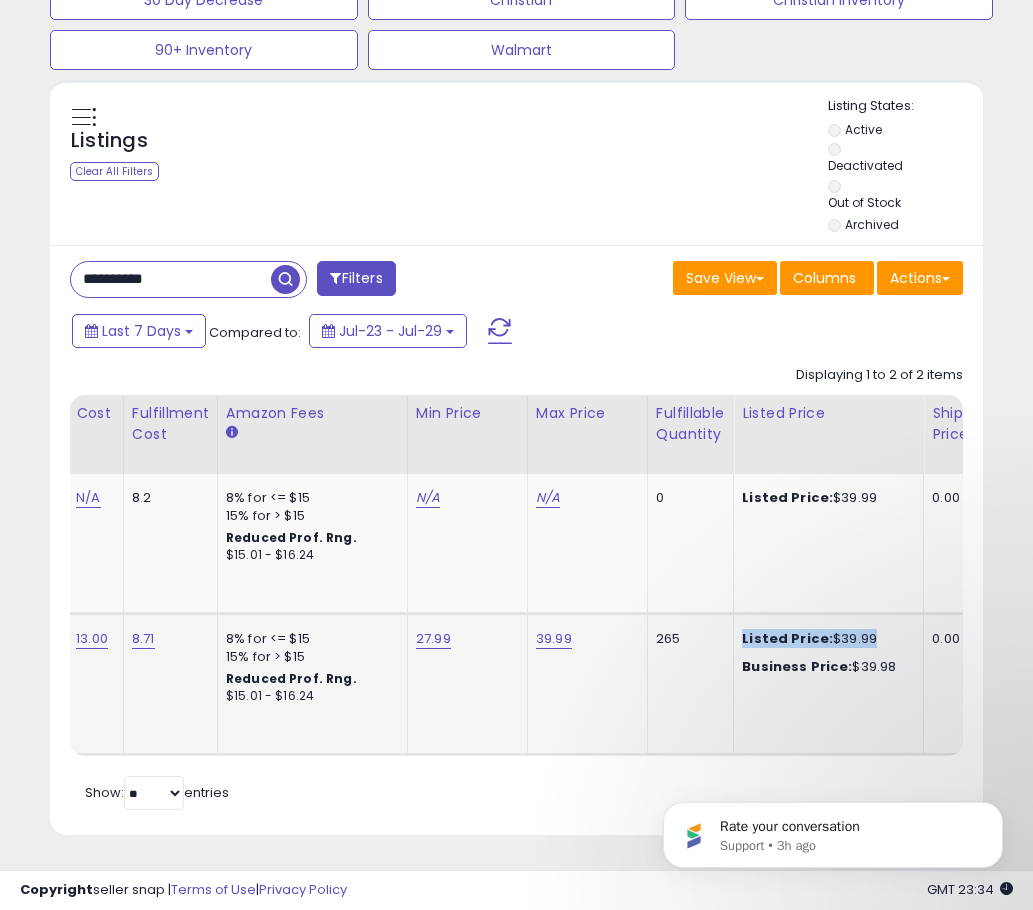 click on "Listed Price:  $39.99" at bounding box center (825, 639) 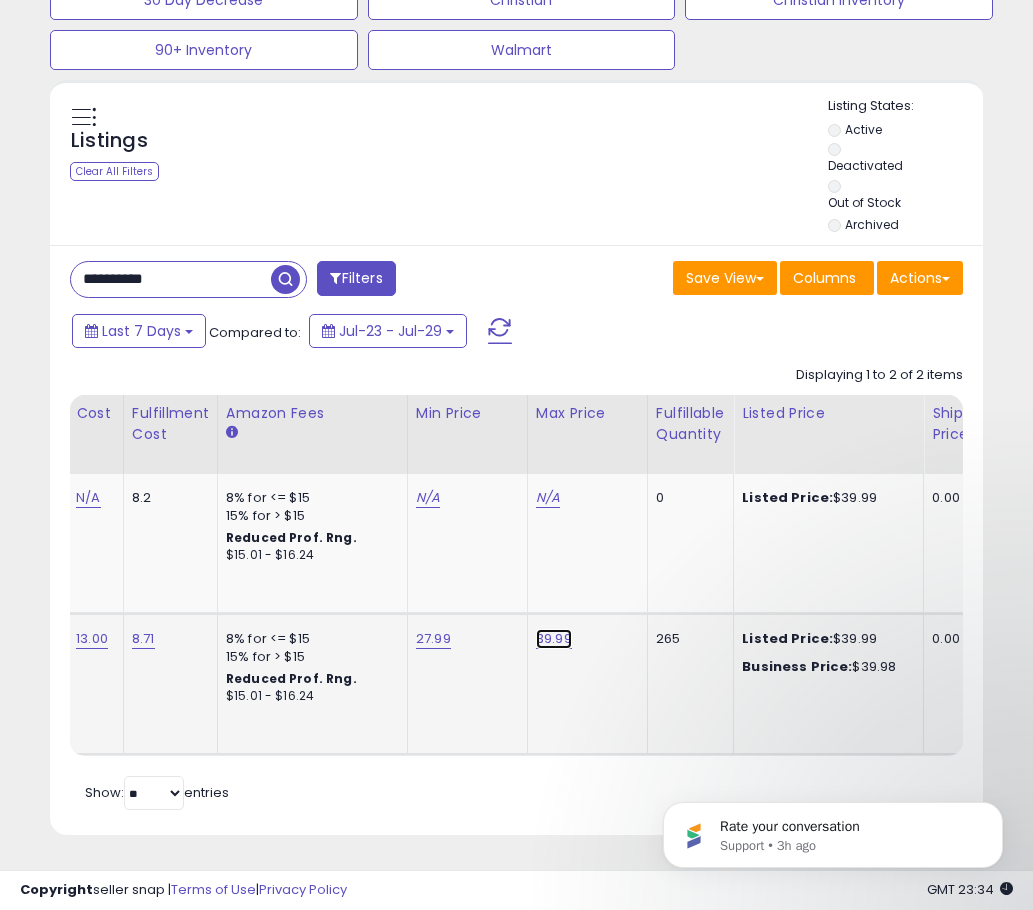 click on "39.99" at bounding box center (548, 498) 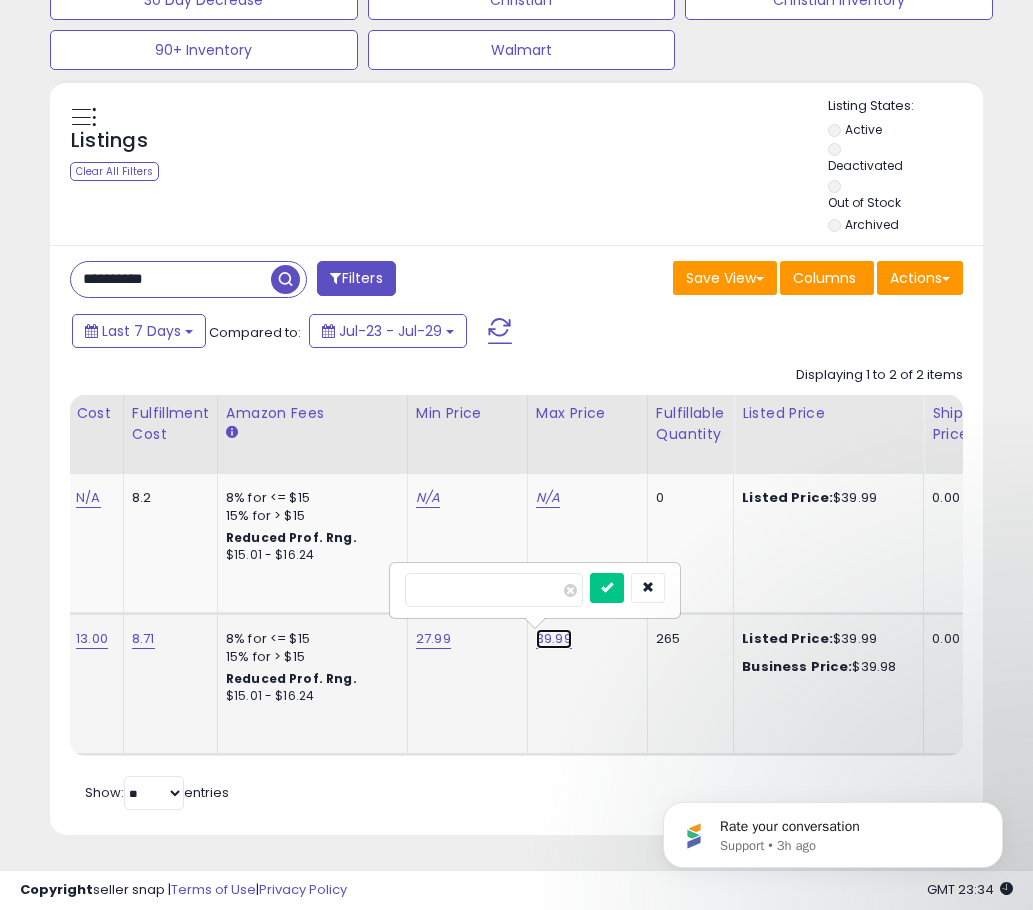 click on "39.99" at bounding box center (554, 639) 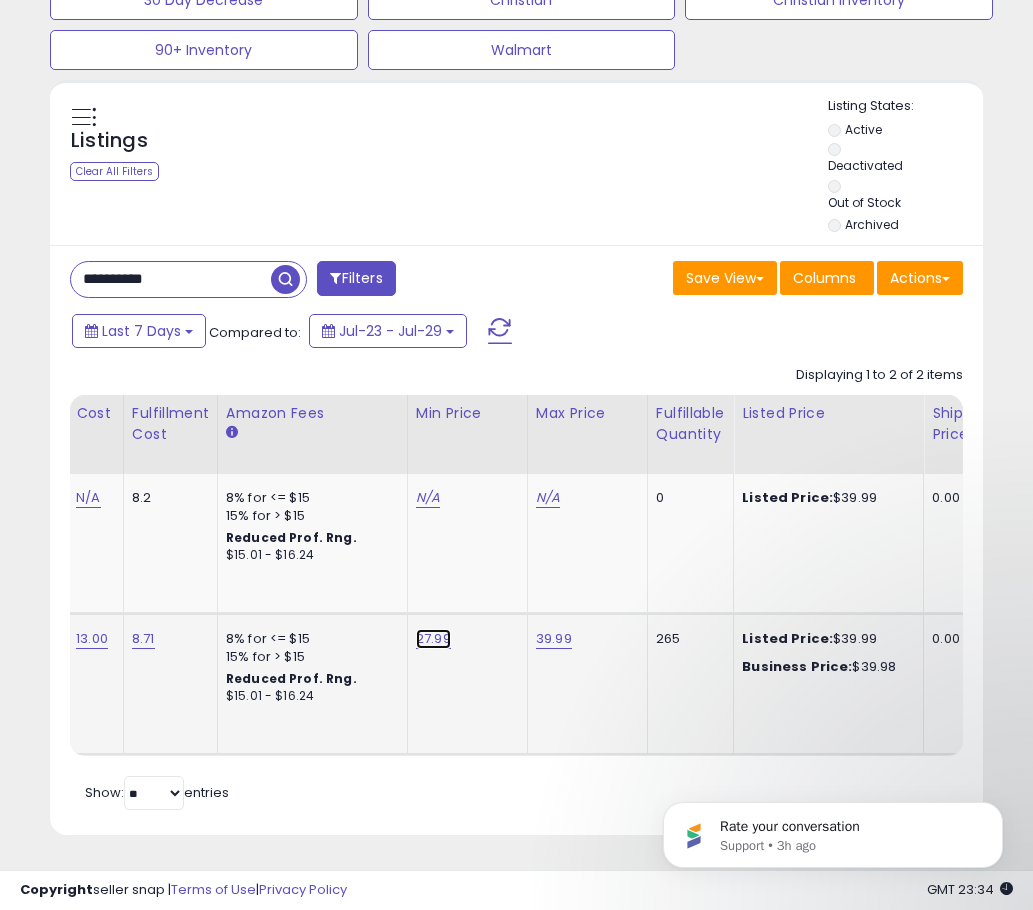 click on "27.99" at bounding box center [428, 498] 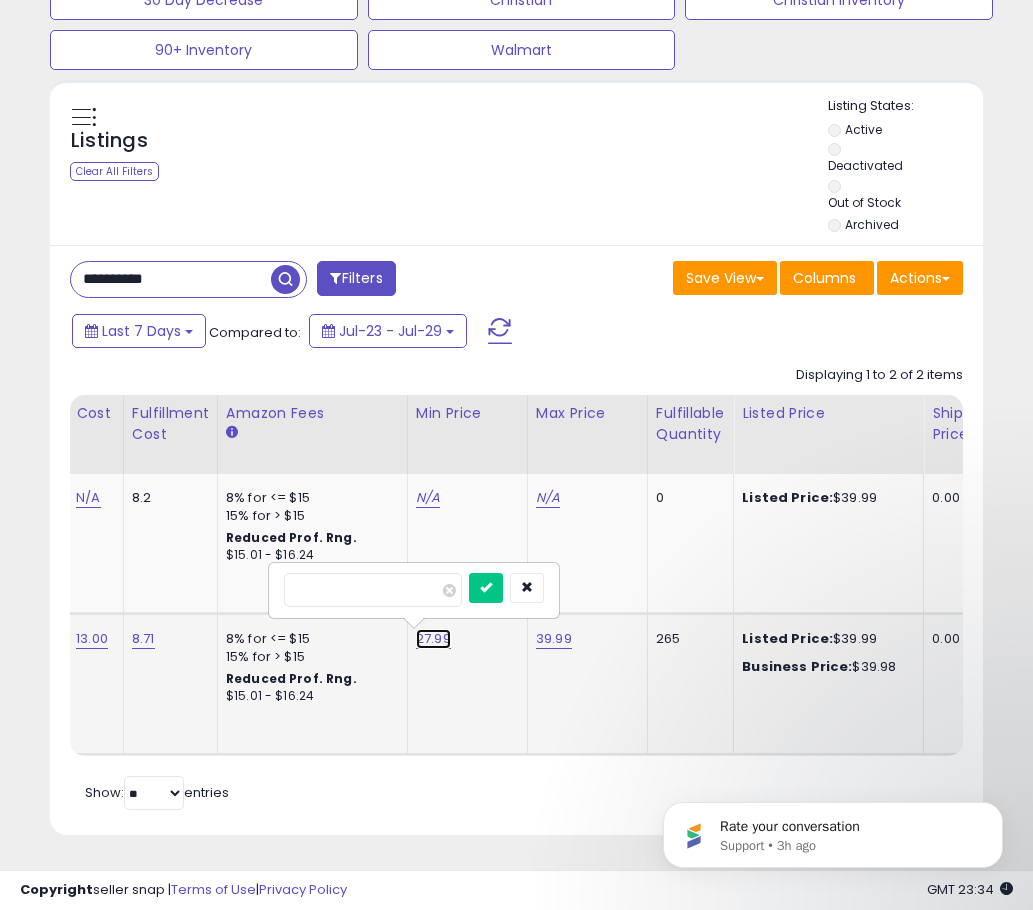 click on "27.99" at bounding box center (433, 639) 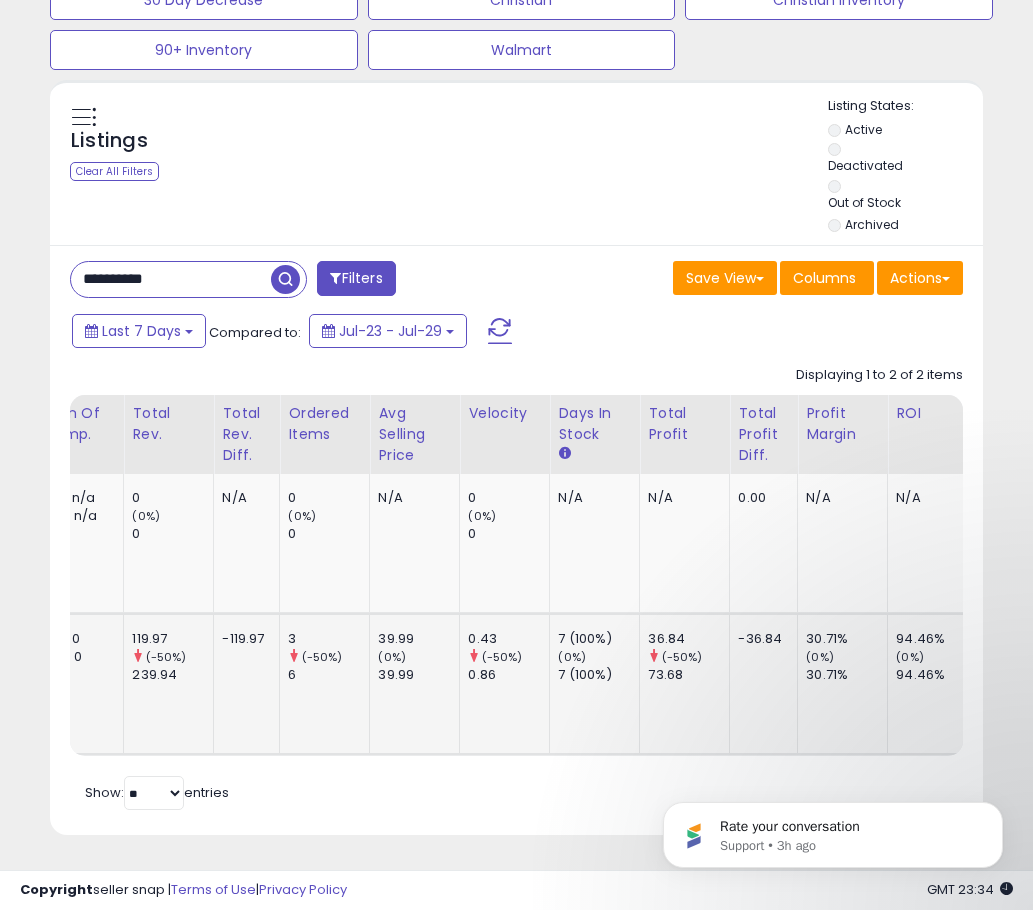 click on "(0%)" at bounding box center [846, 657] 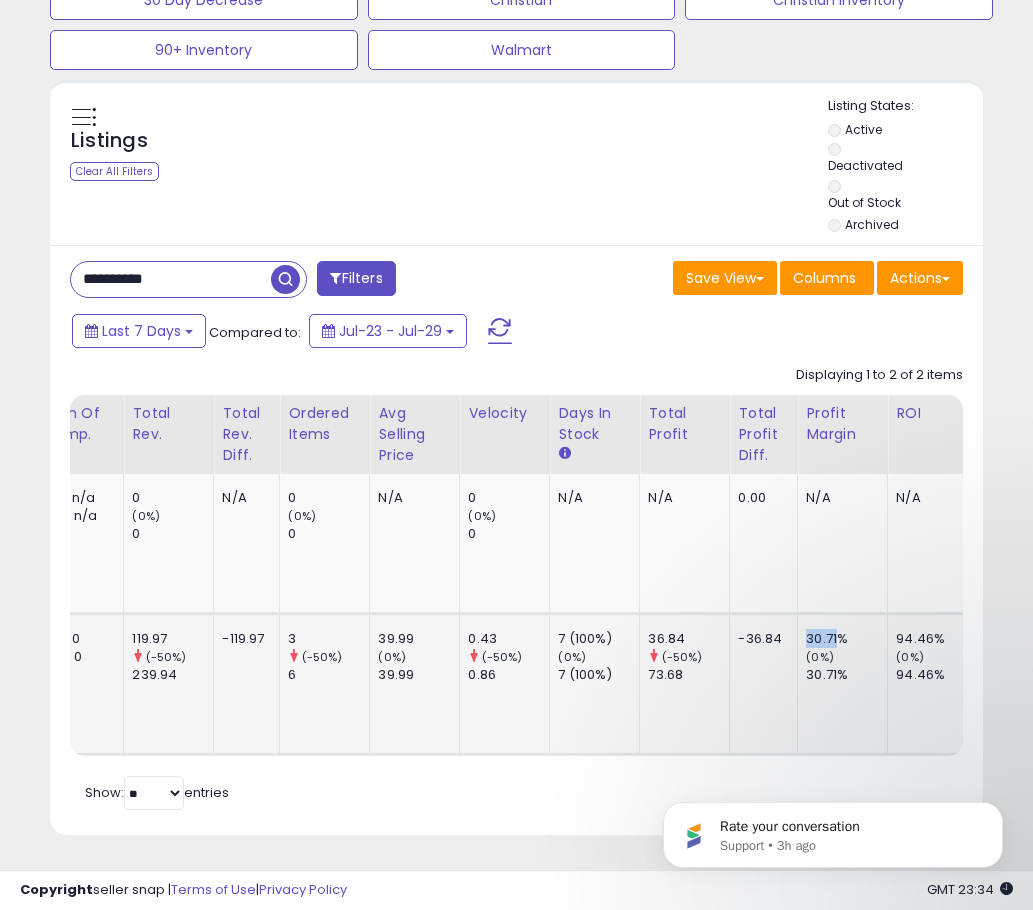 click on "30.71%     (0%)   30.71%" 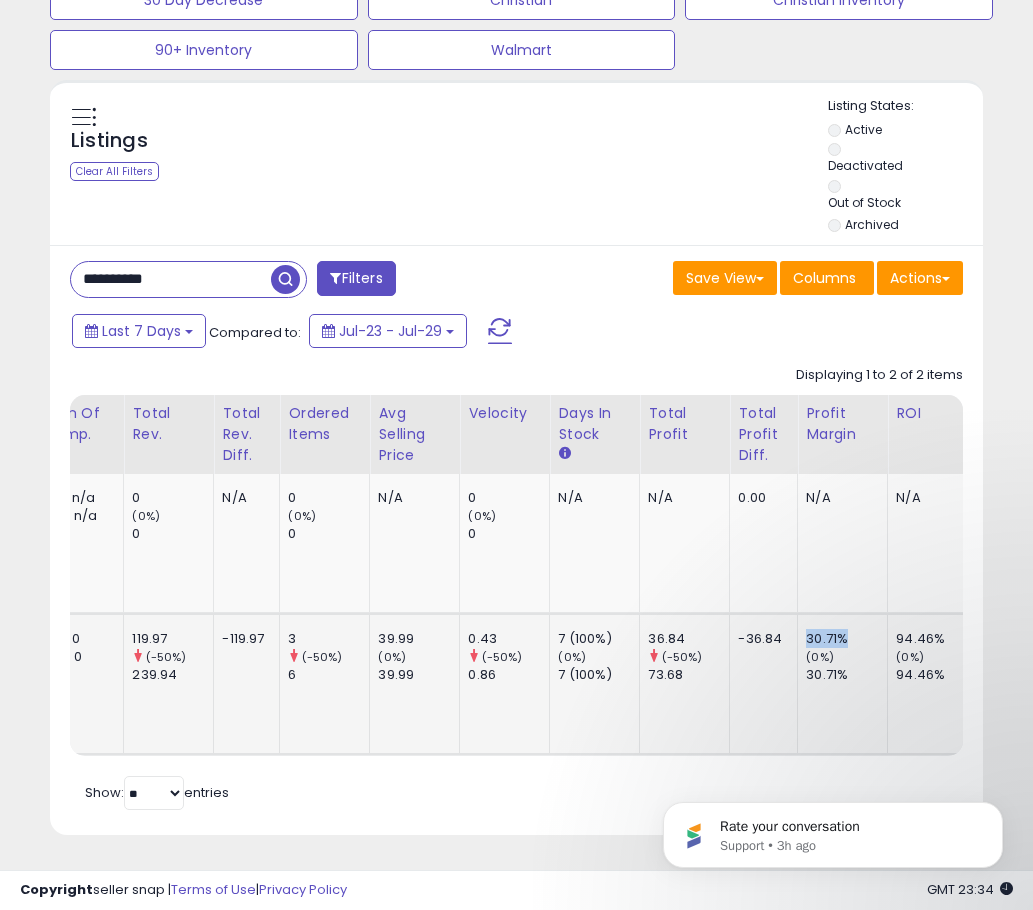 click on "30.71%     (0%)   30.71%" 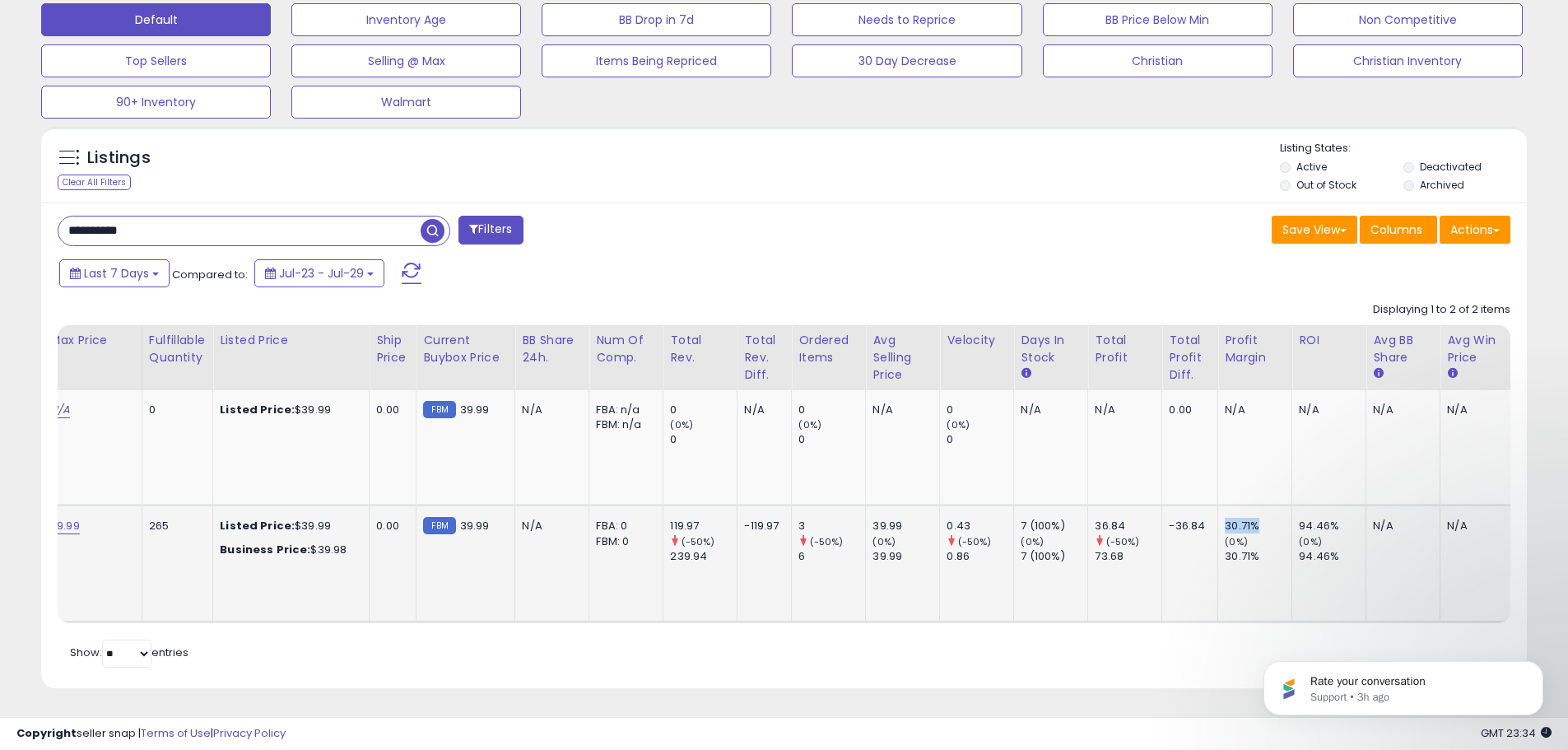 click on "30.71%" at bounding box center [1258, 526] 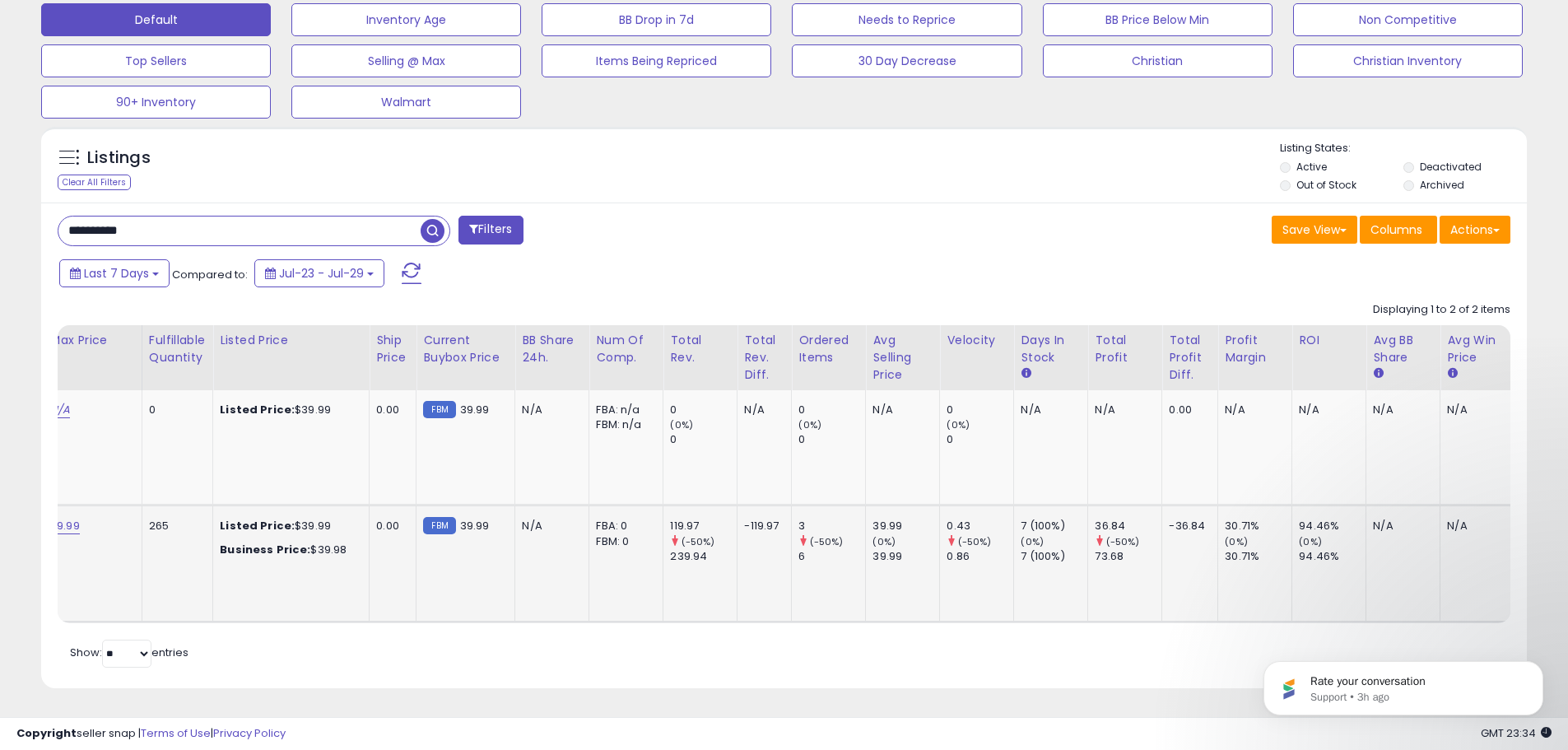 click on "(0%)" at bounding box center (1236, 542) 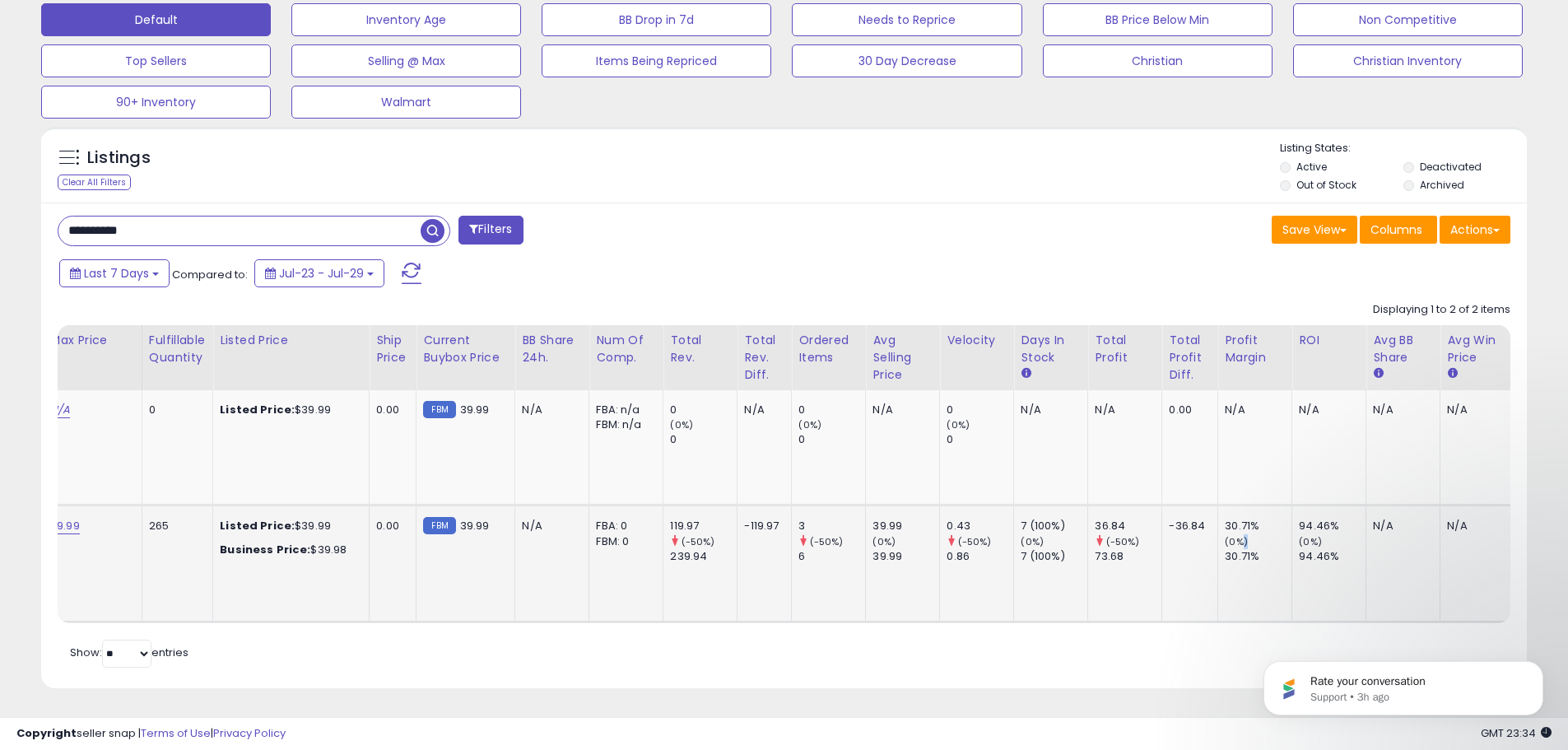 click on "(0%)" at bounding box center (1236, 542) 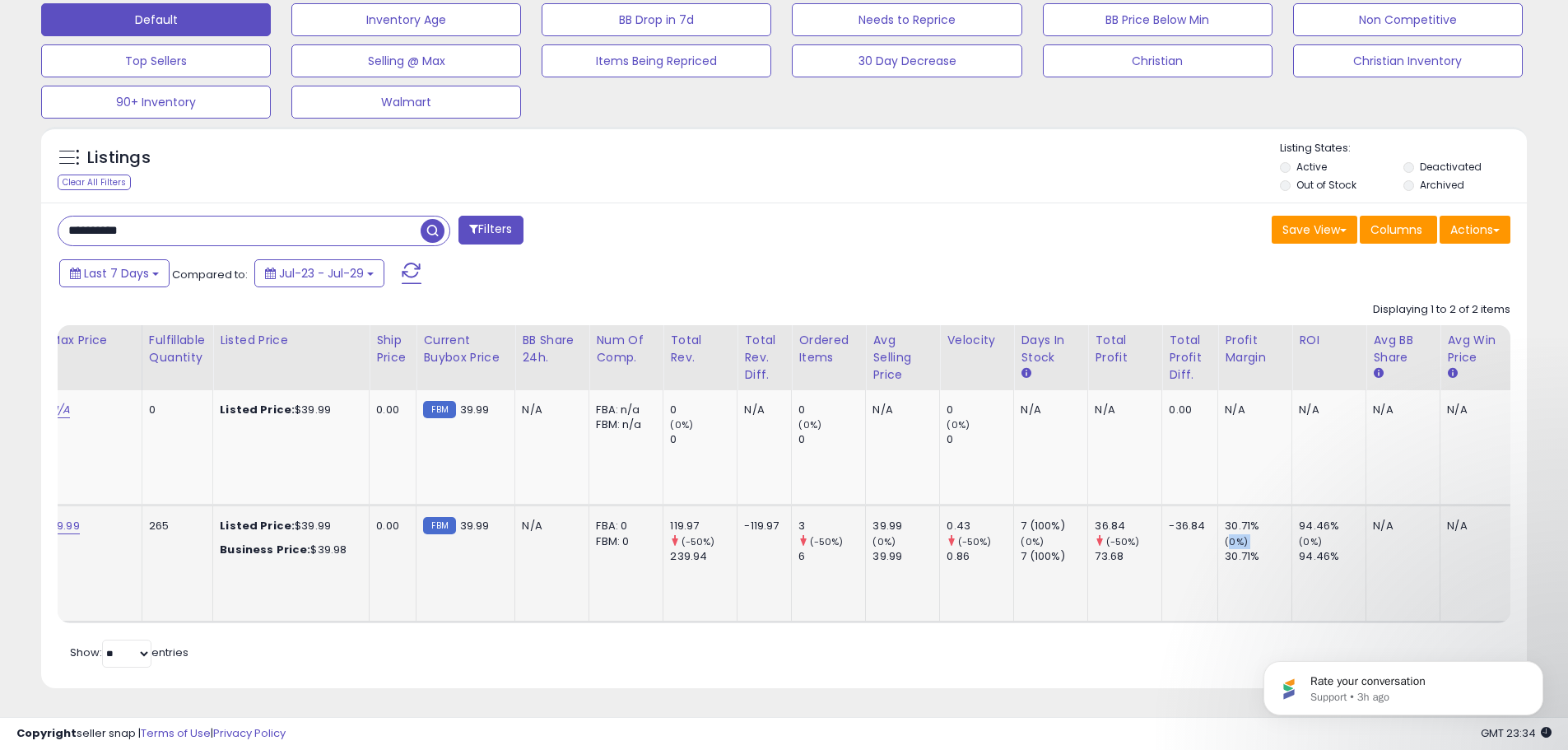 click on "(0%)" at bounding box center (1236, 542) 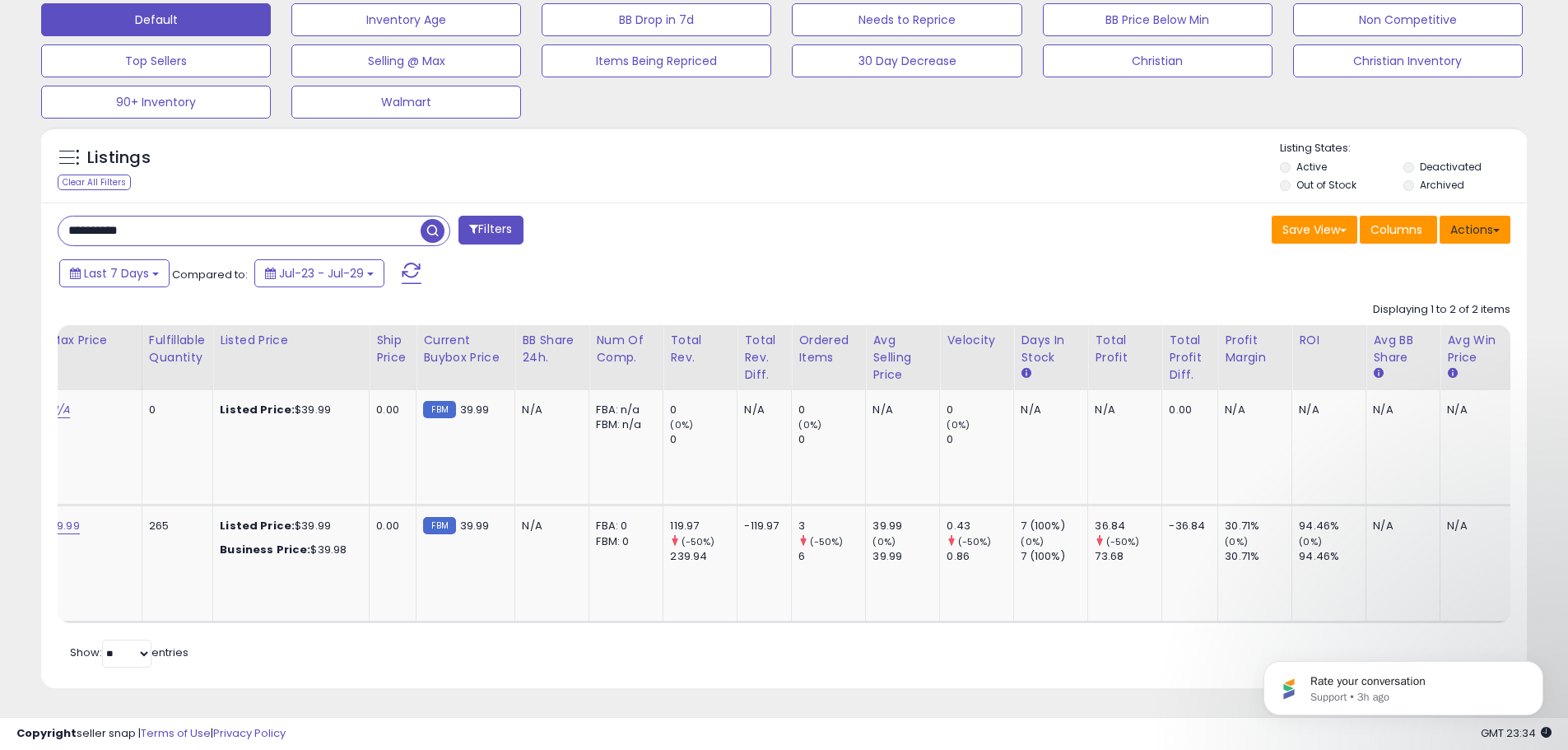 click on "Actions" at bounding box center [1475, 230] 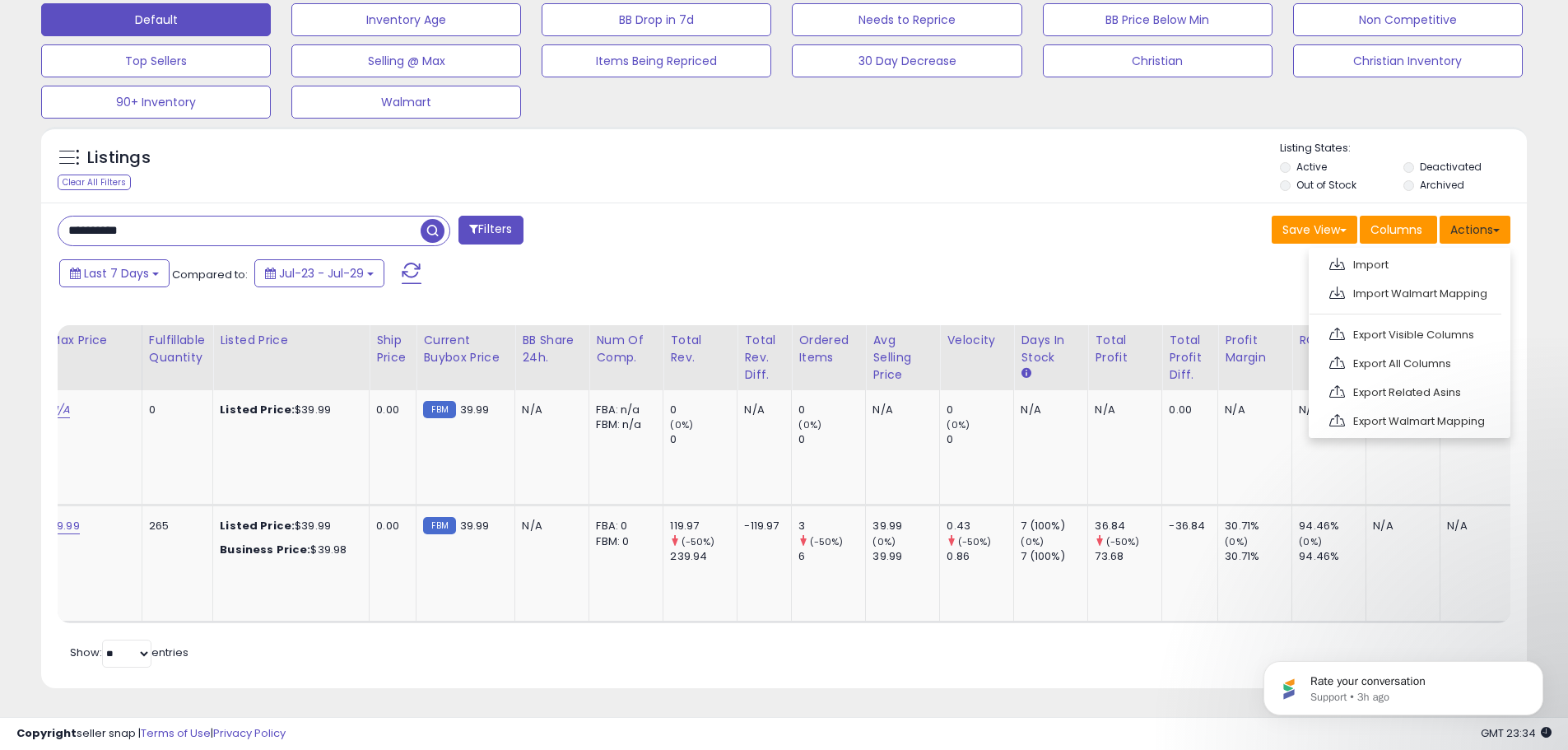 click on "Actions" at bounding box center [1475, 230] 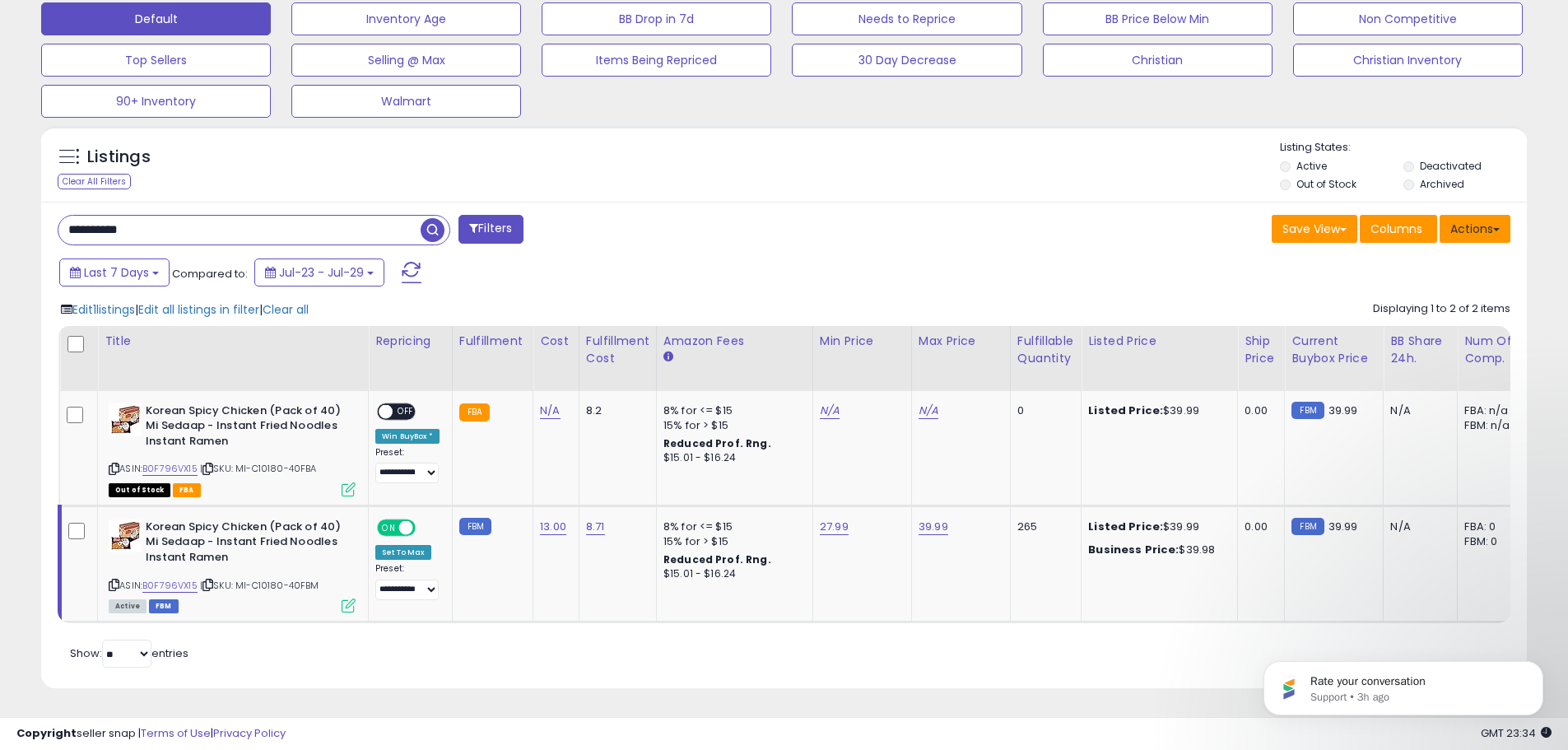 click on "Actions" at bounding box center (1475, 229) 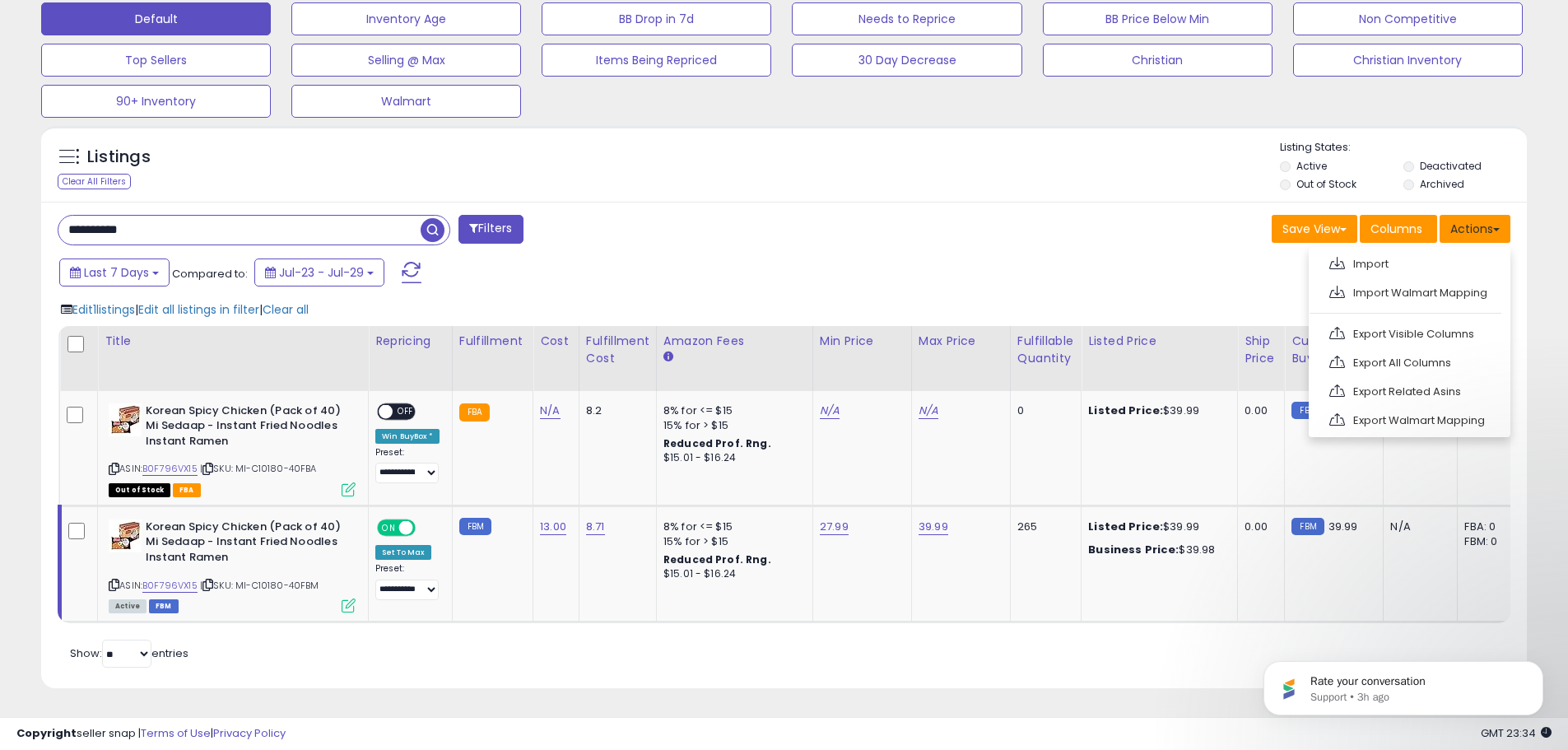 click on "Actions" at bounding box center [1475, 229] 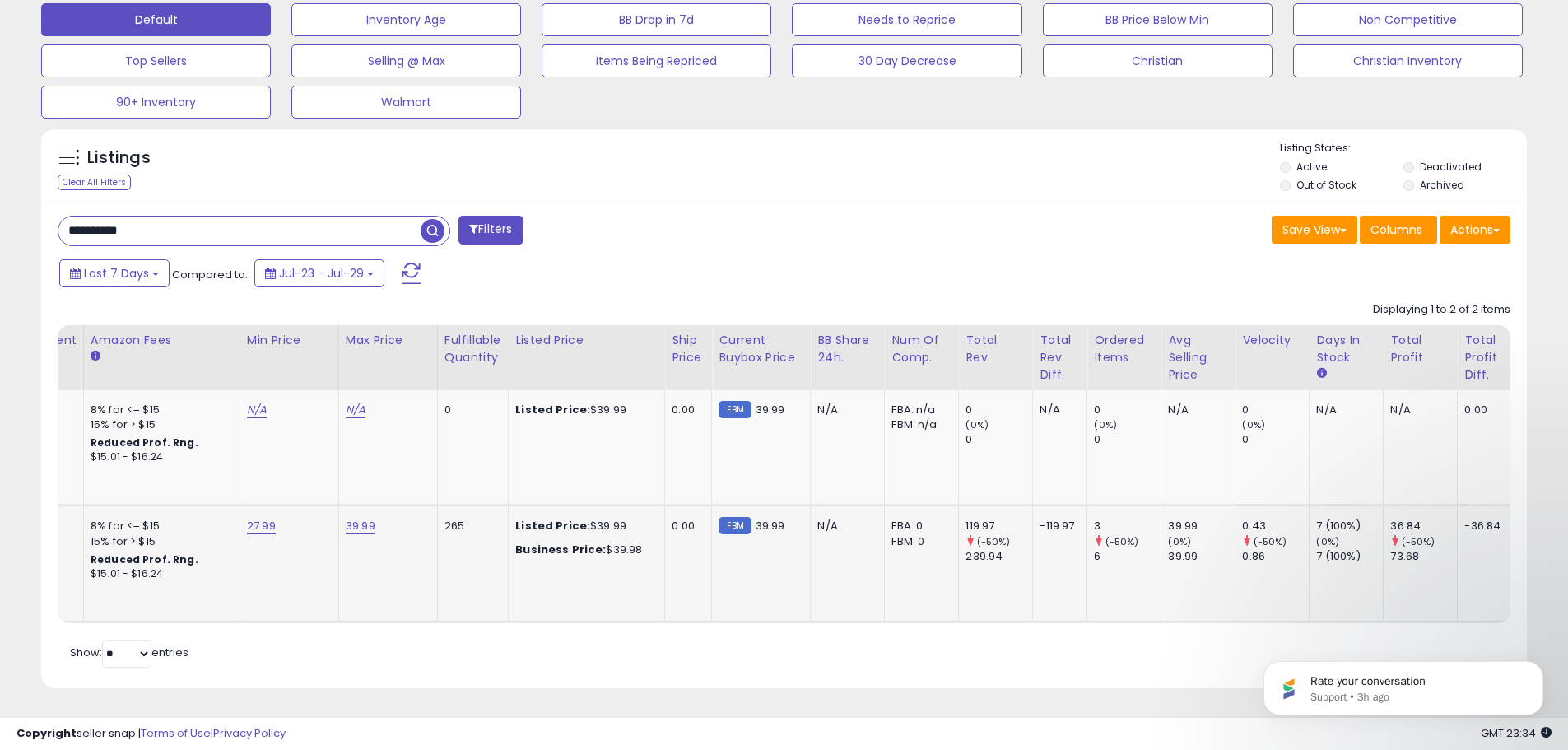 click on "39.99" at bounding box center [770, 525] 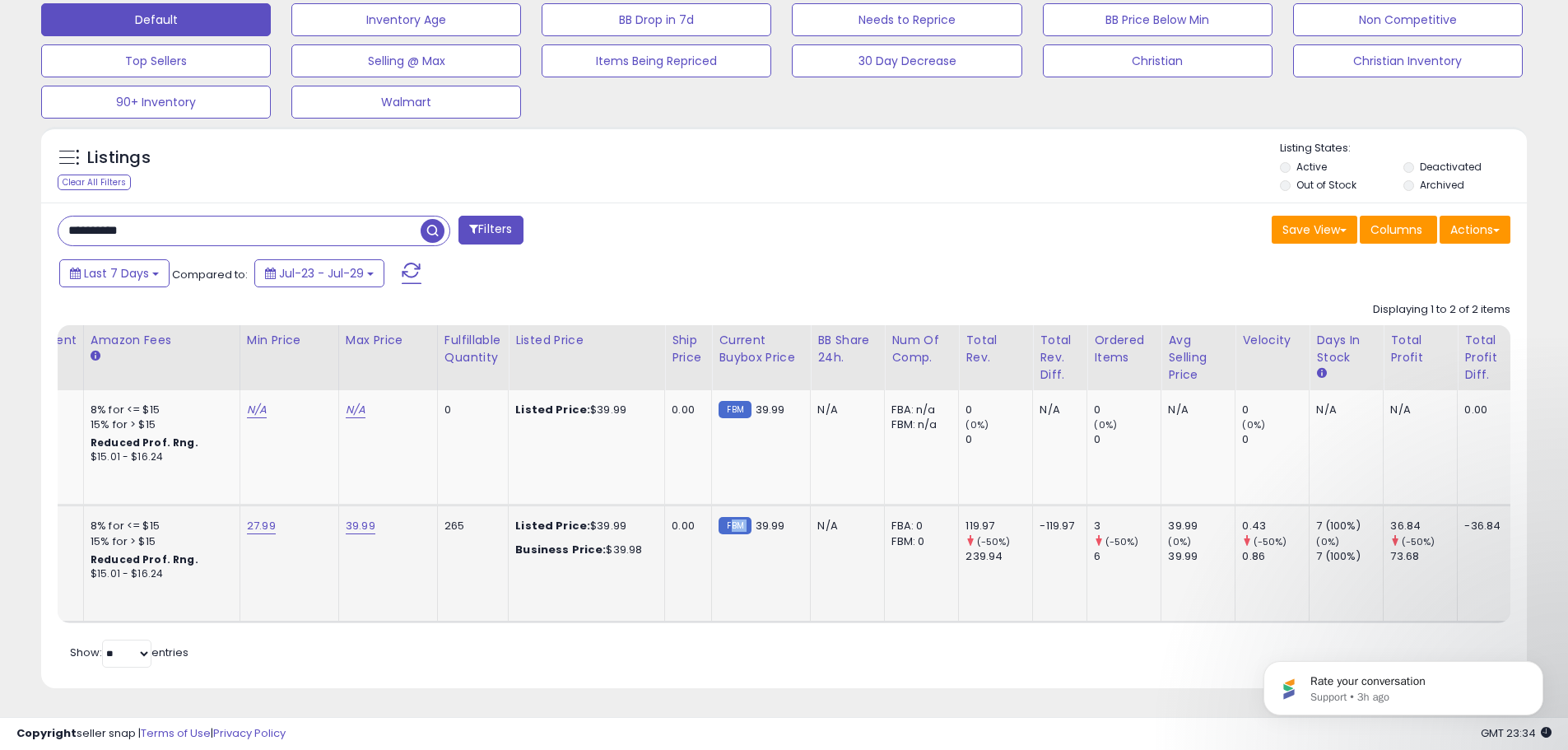 click on "FBM" at bounding box center (734, 525) 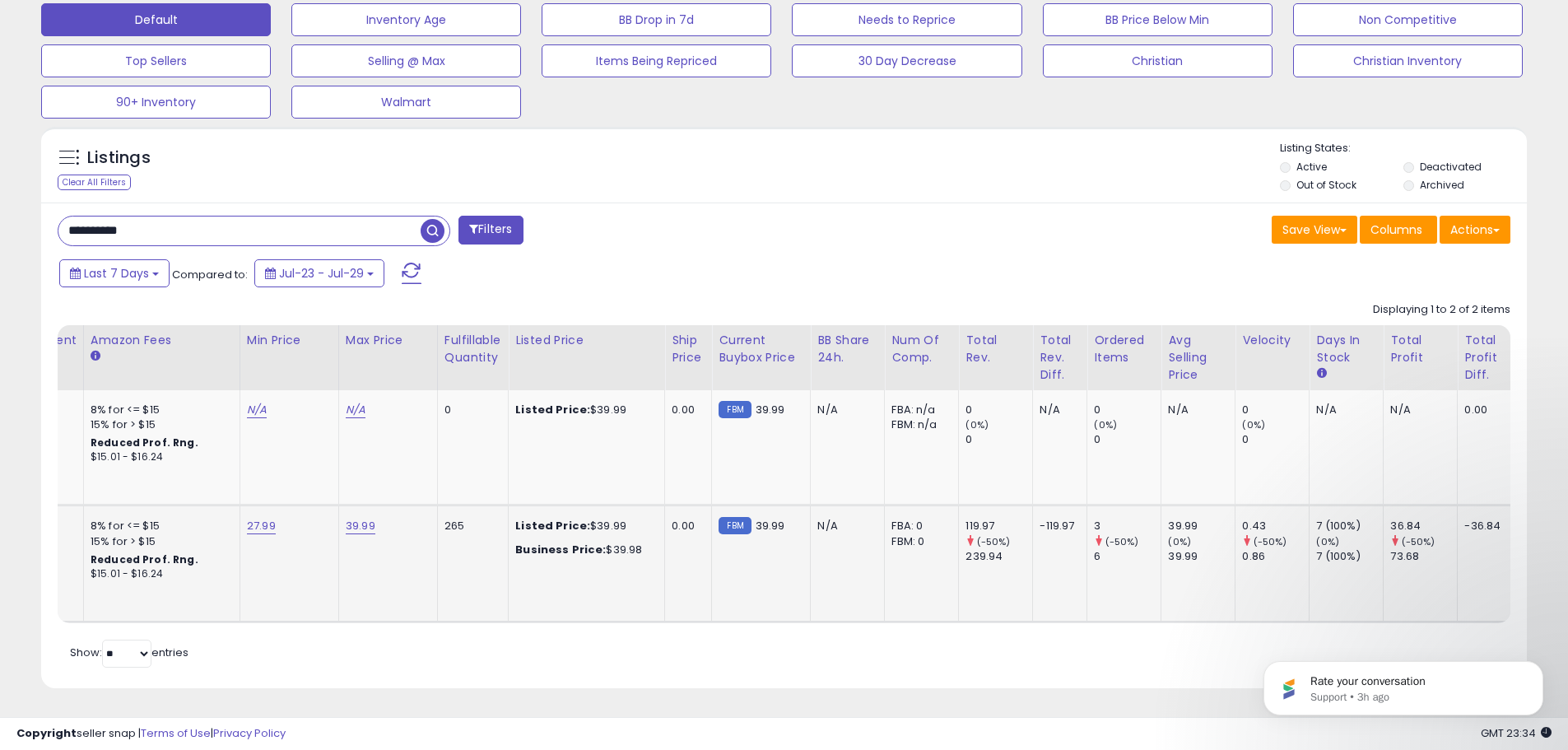 click on "N/A" 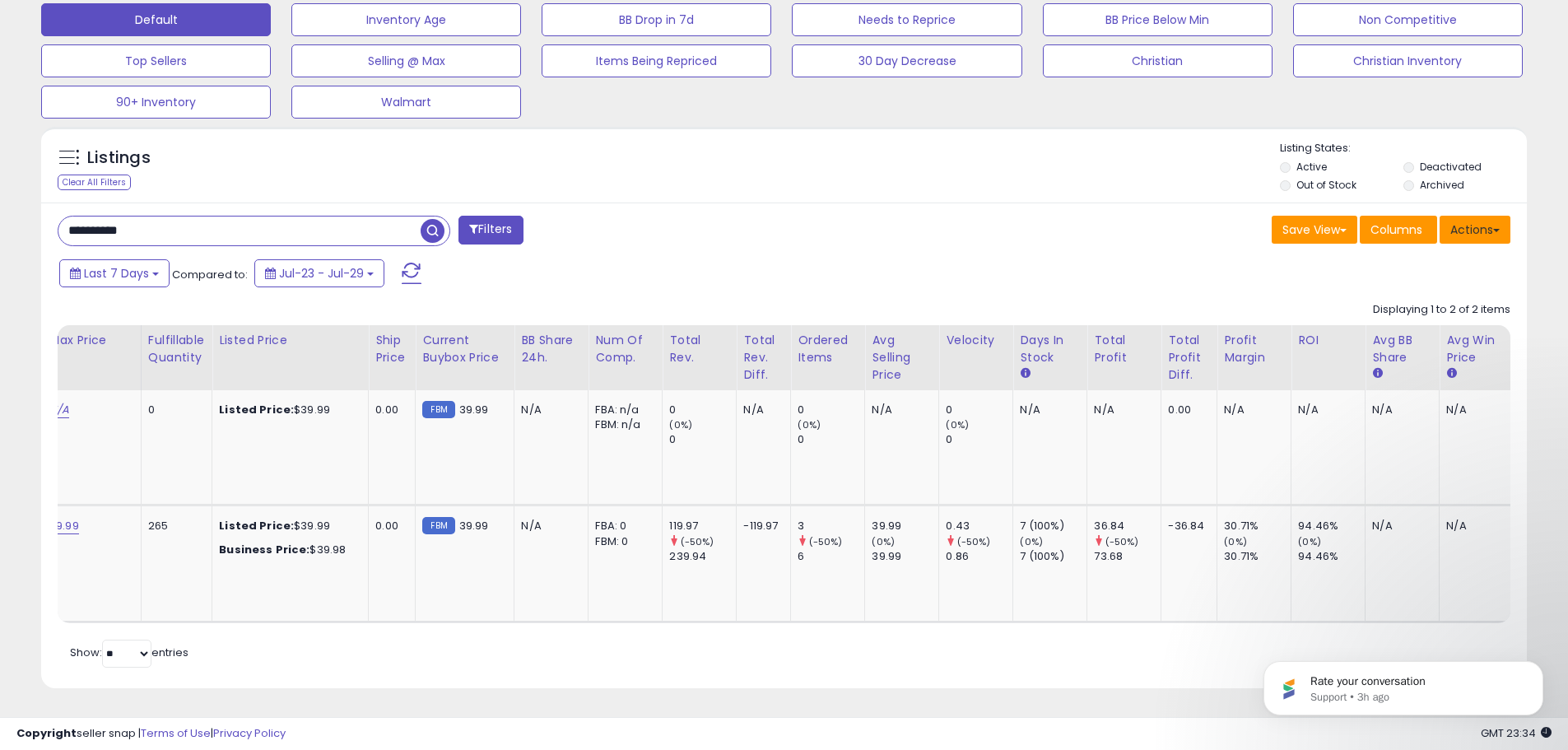 click on "Actions" at bounding box center (1475, 230) 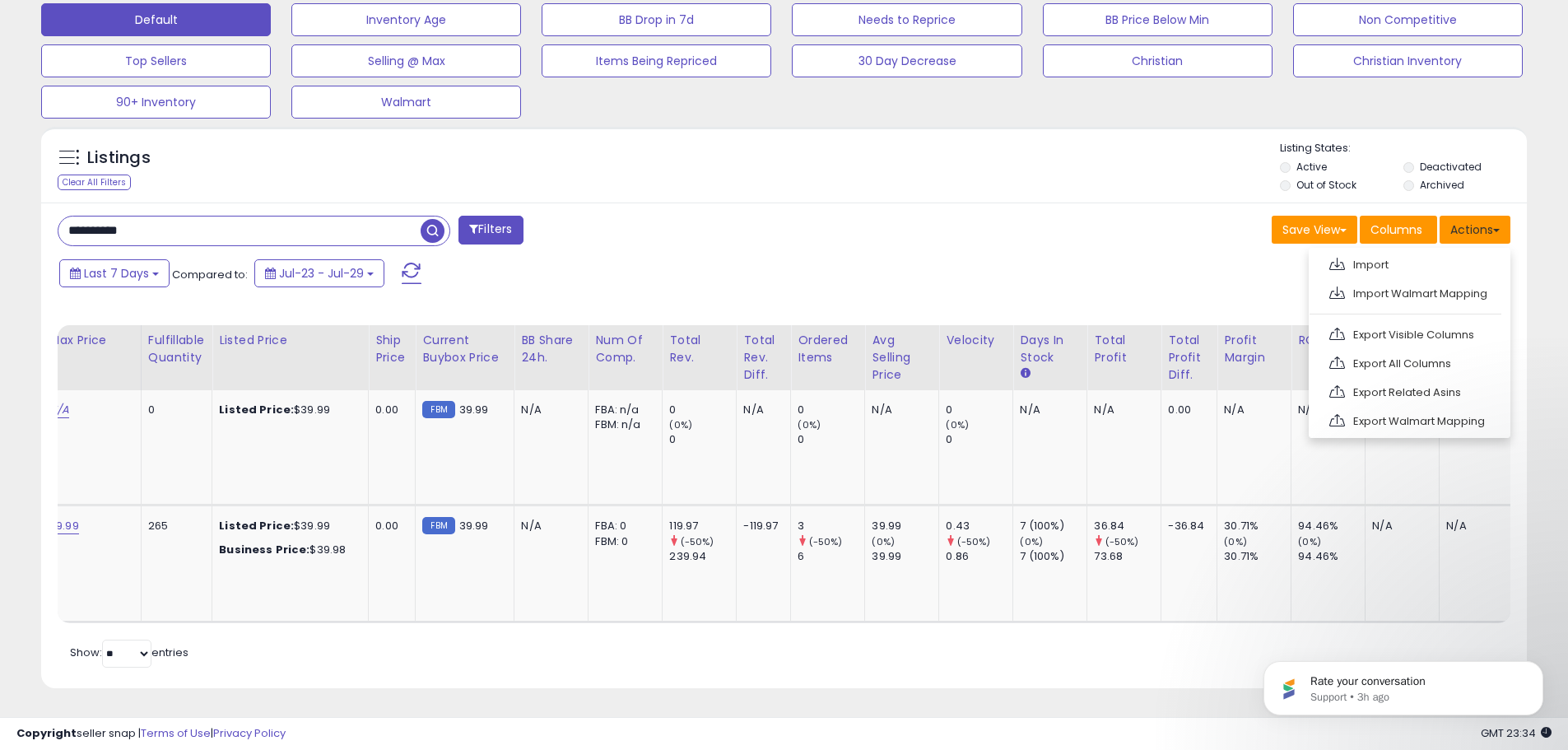 click on "Actions" at bounding box center [1475, 230] 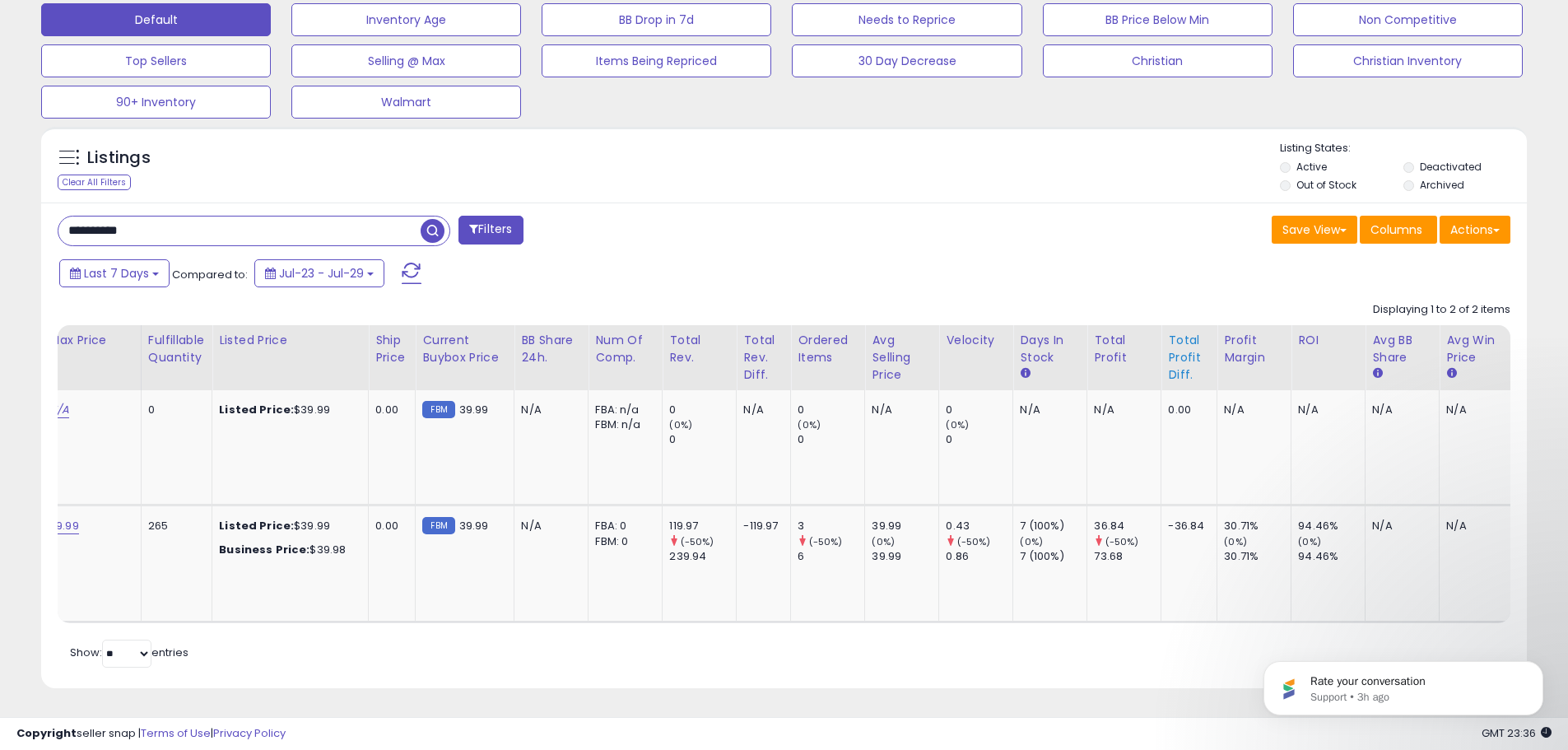 click on "Total Profit Diff." at bounding box center [1189, 357] 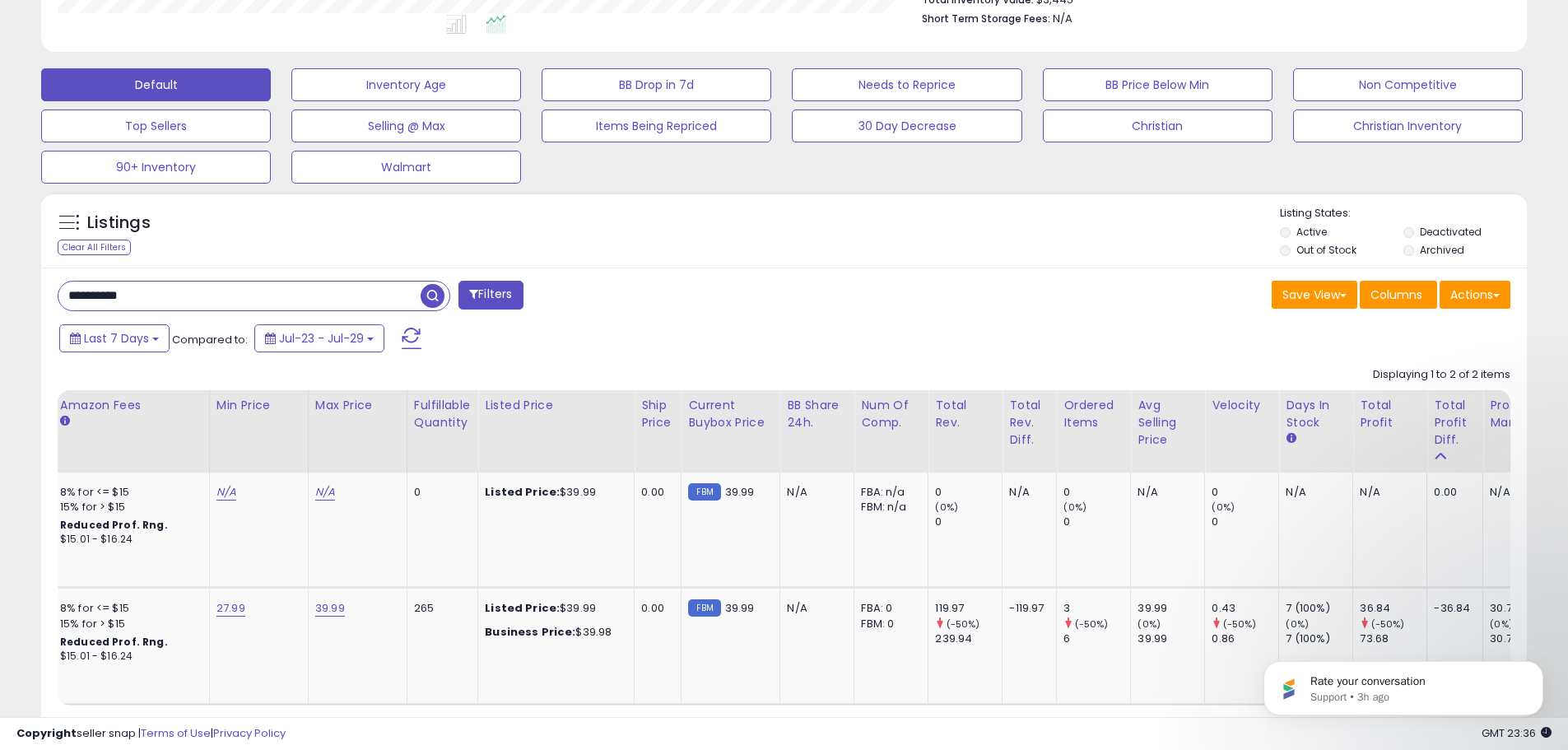 scroll, scrollTop: 545, scrollLeft: 0, axis: vertical 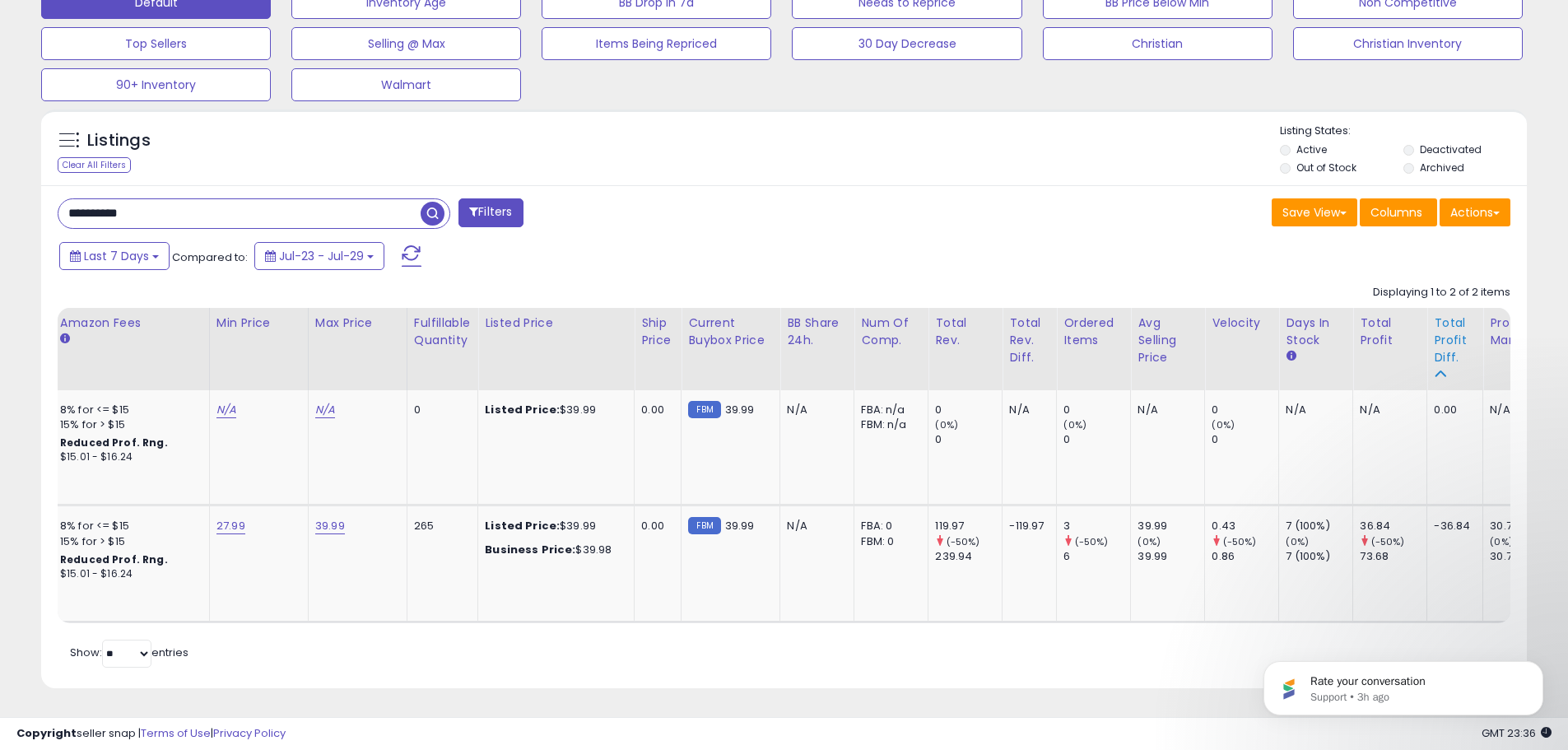 click on "Total Profit Diff." 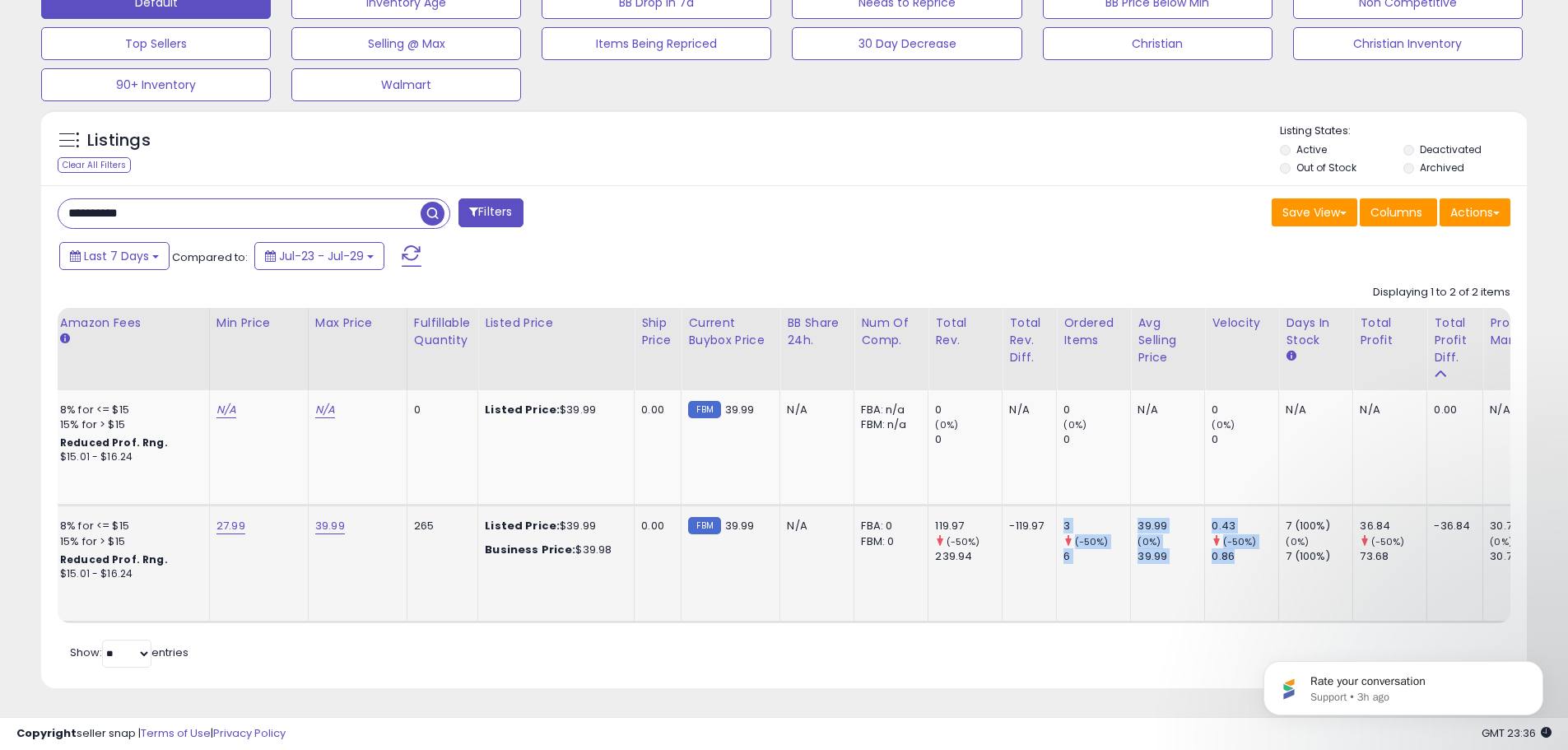 drag, startPoint x: 1255, startPoint y: 604, endPoint x: 1040, endPoint y: 575, distance: 216.947 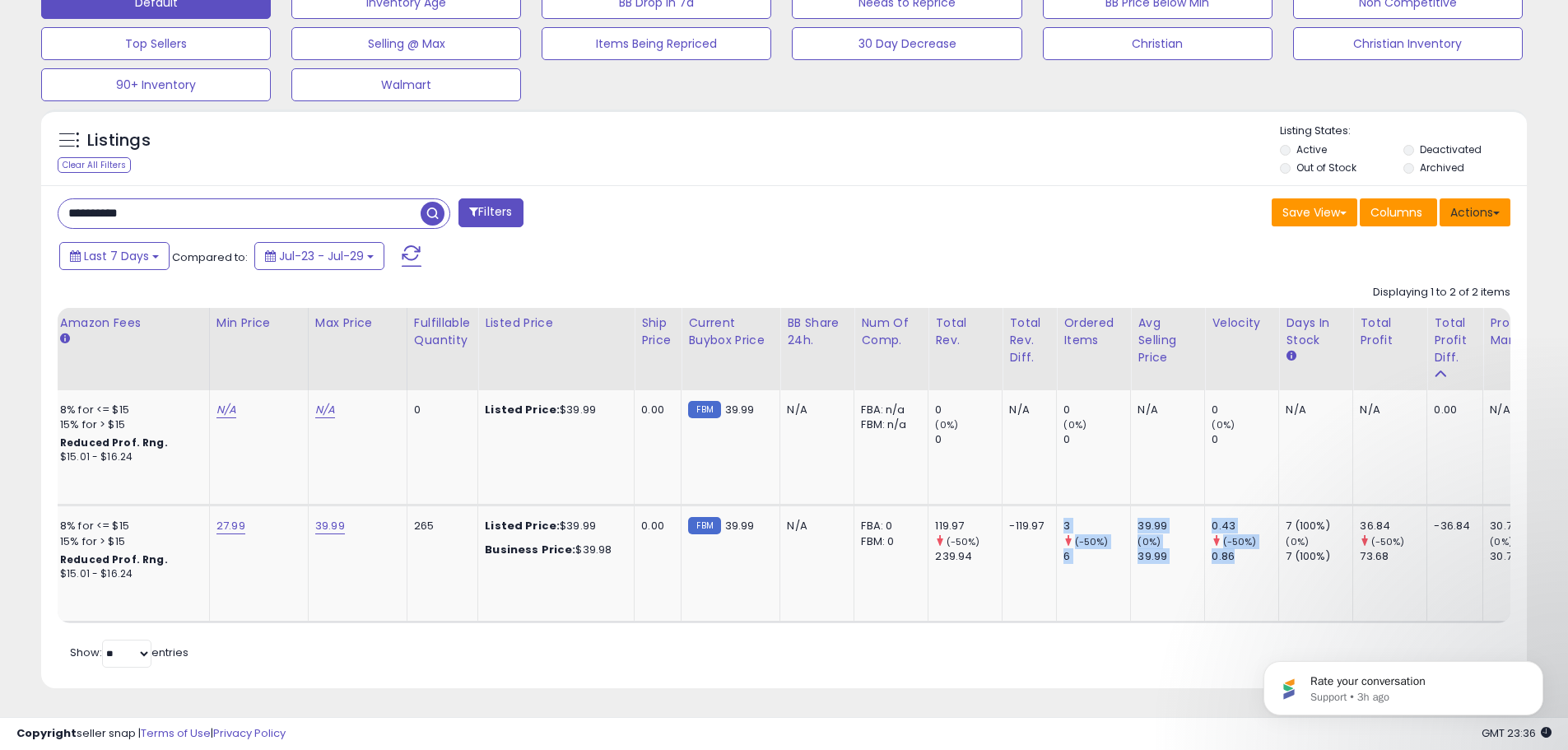 click on "Actions" at bounding box center (1475, 212) 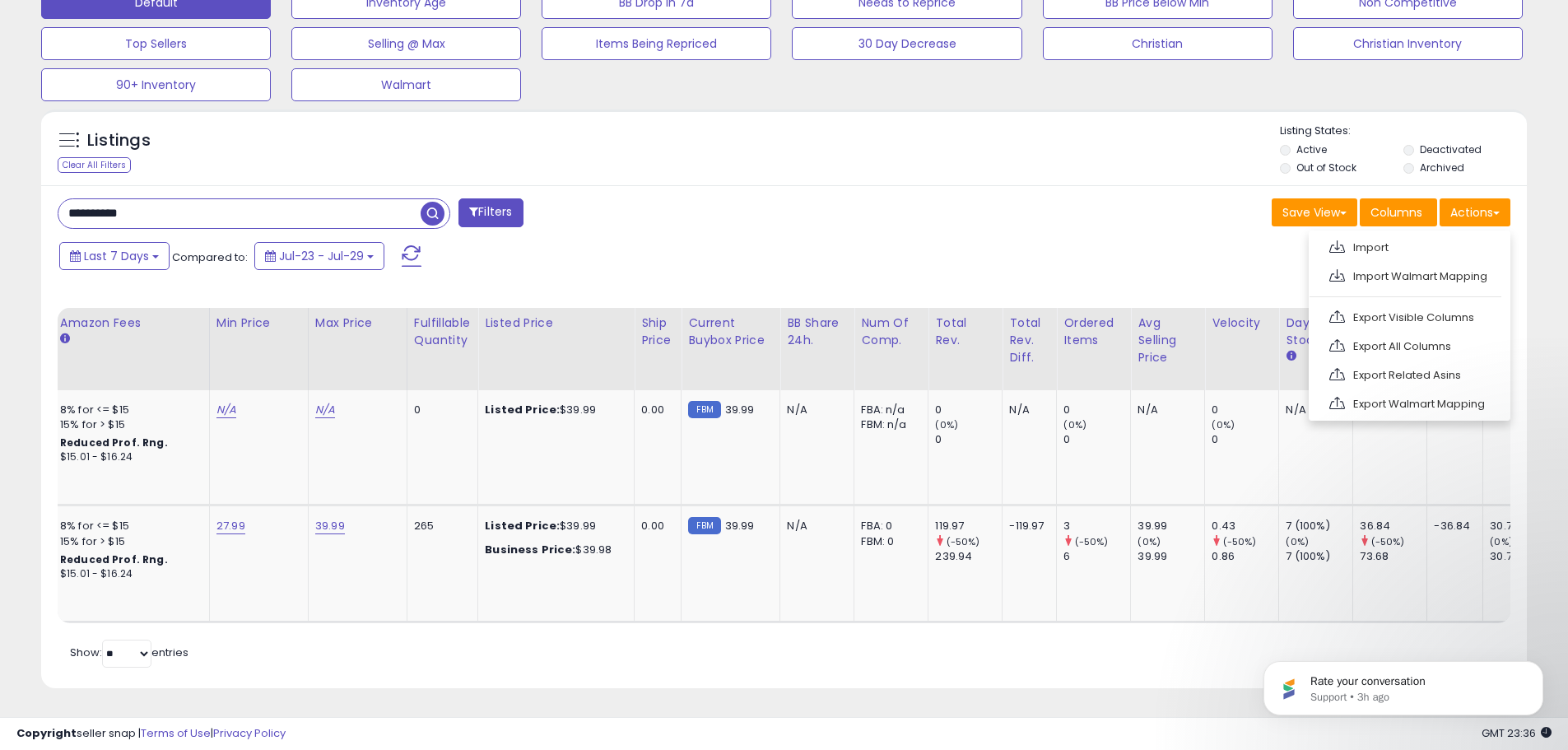 click on "Last 7 Days
Compared to:
Jul-23 - Jul-29" at bounding box center [600, 258] 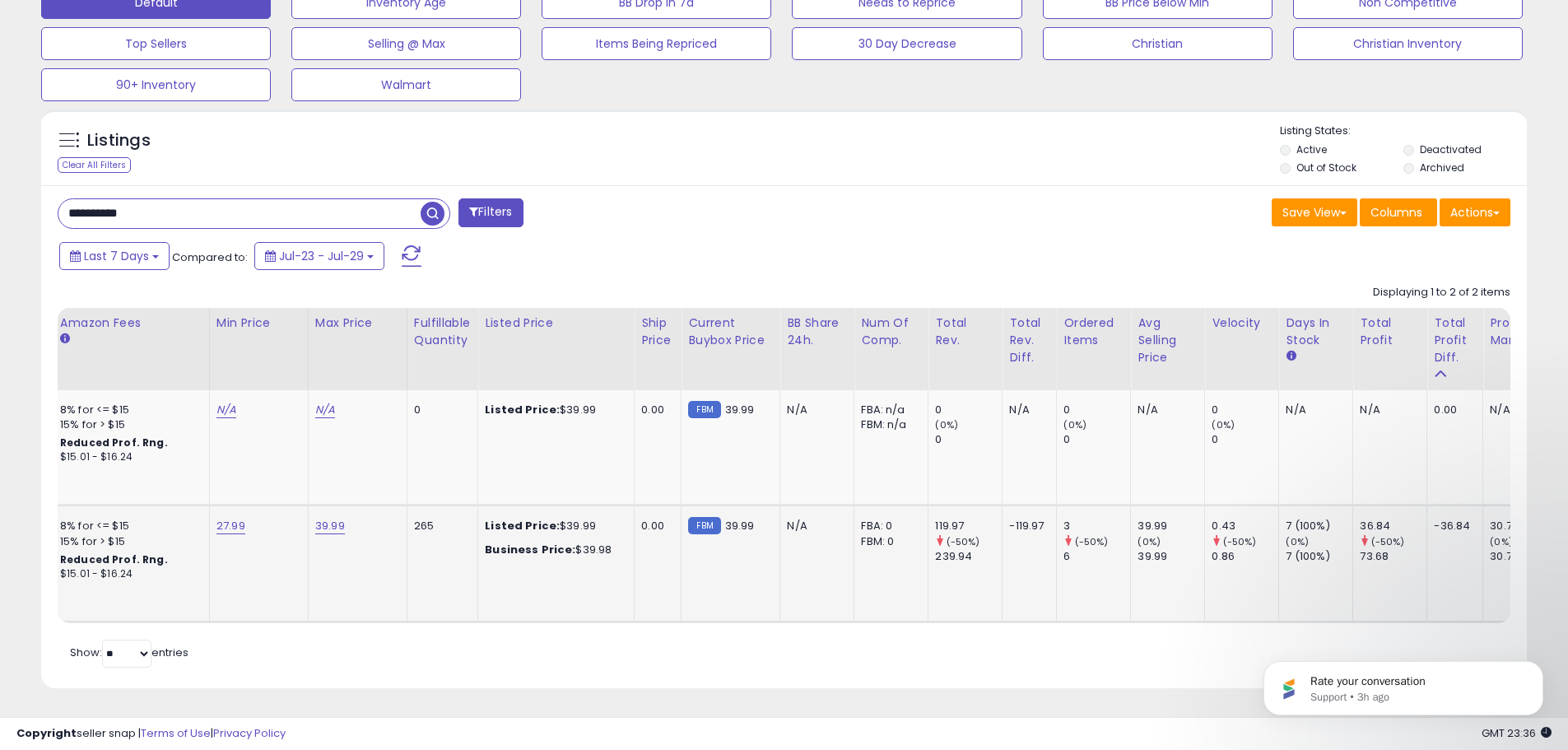 click on "39.99" at bounding box center [740, 525] 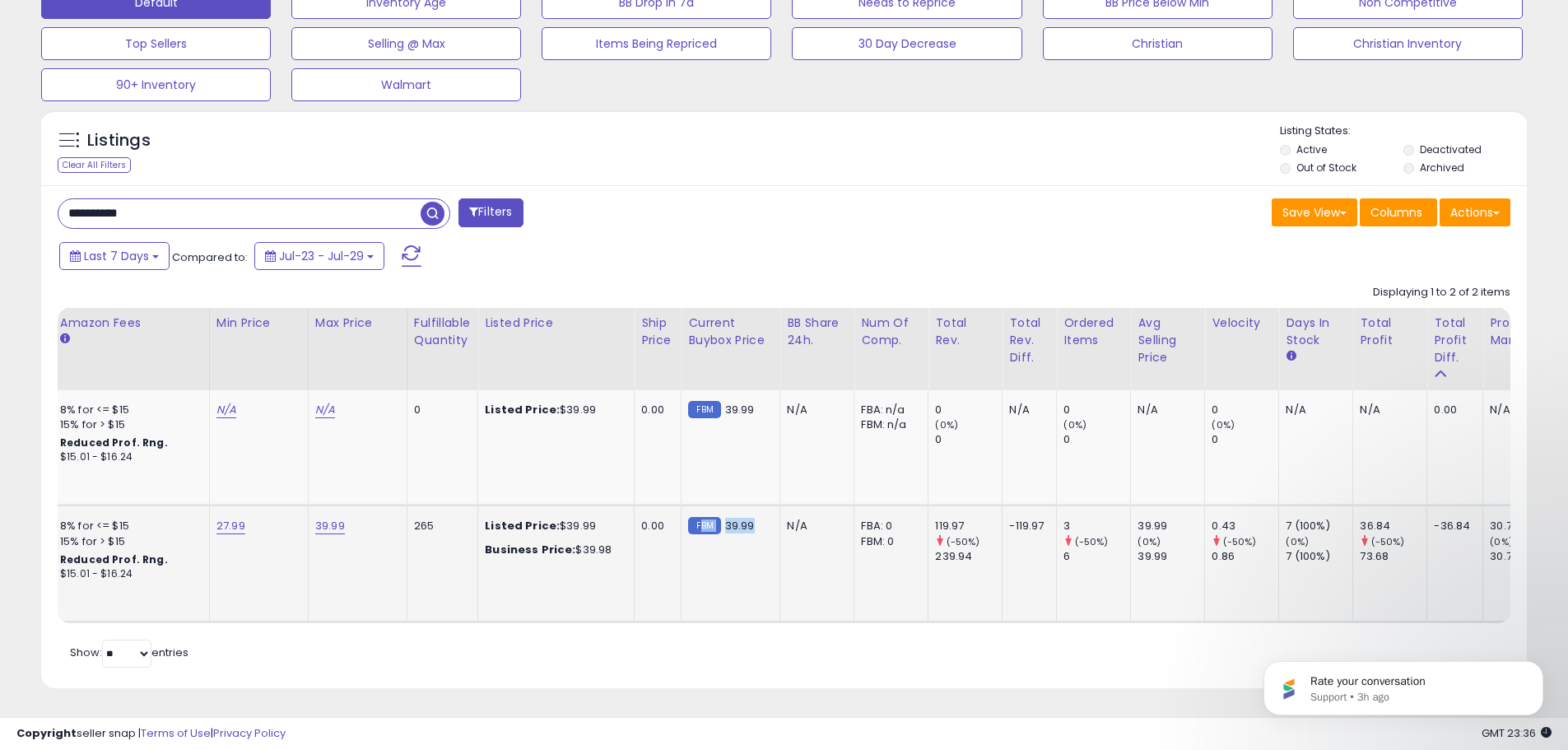 click on "39.99" at bounding box center [740, 525] 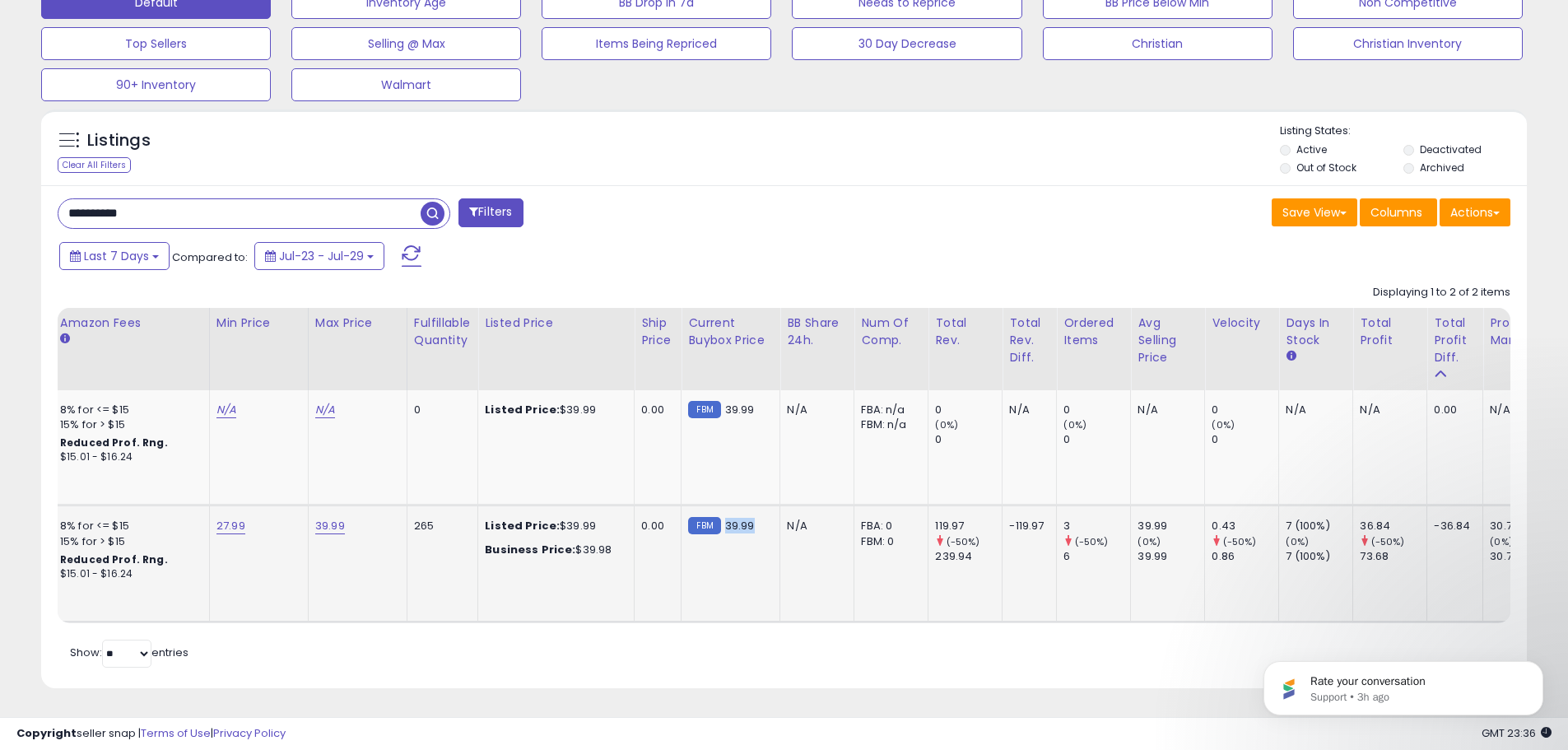 click on "39.99" at bounding box center [740, 525] 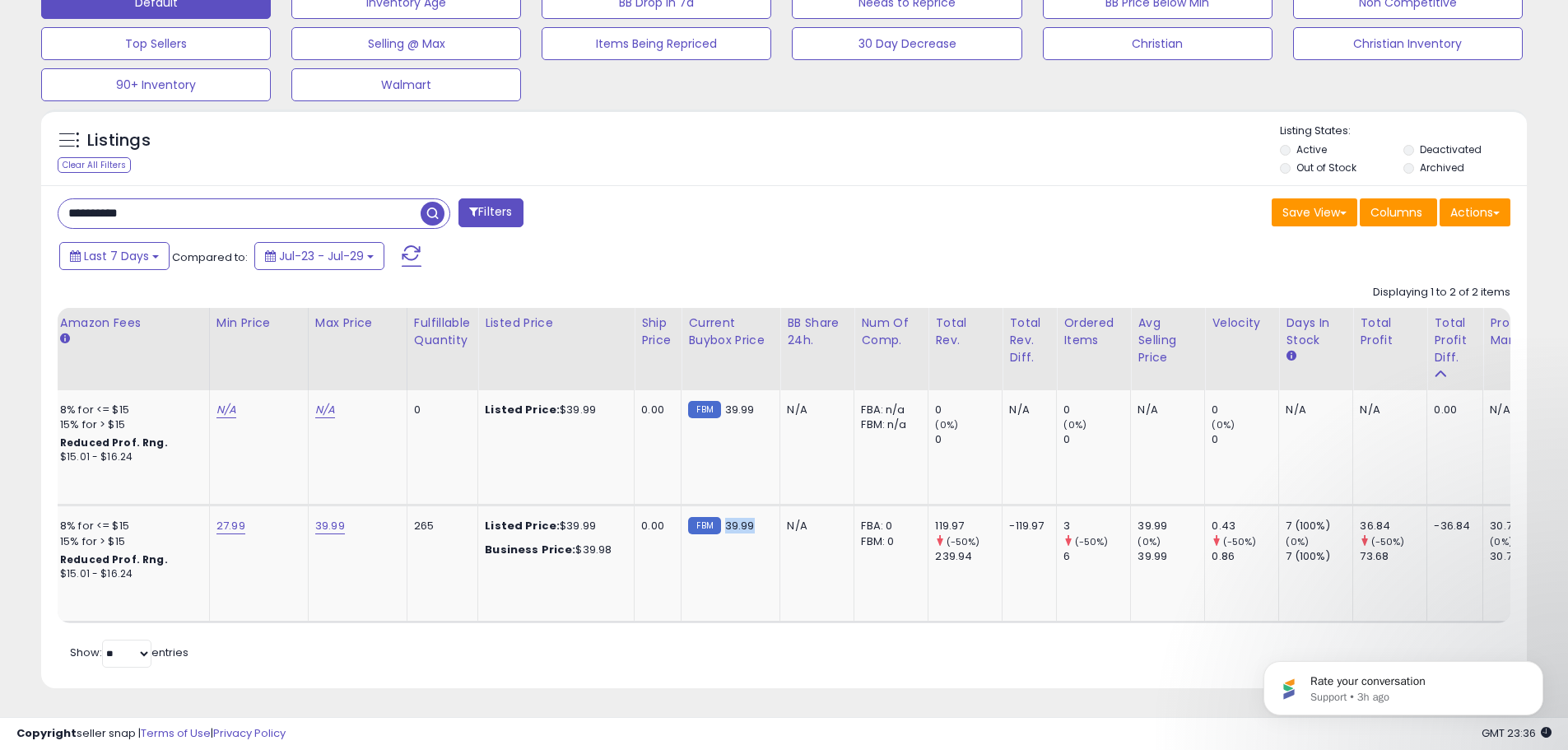 scroll, scrollTop: 0, scrollLeft: 865, axis: horizontal 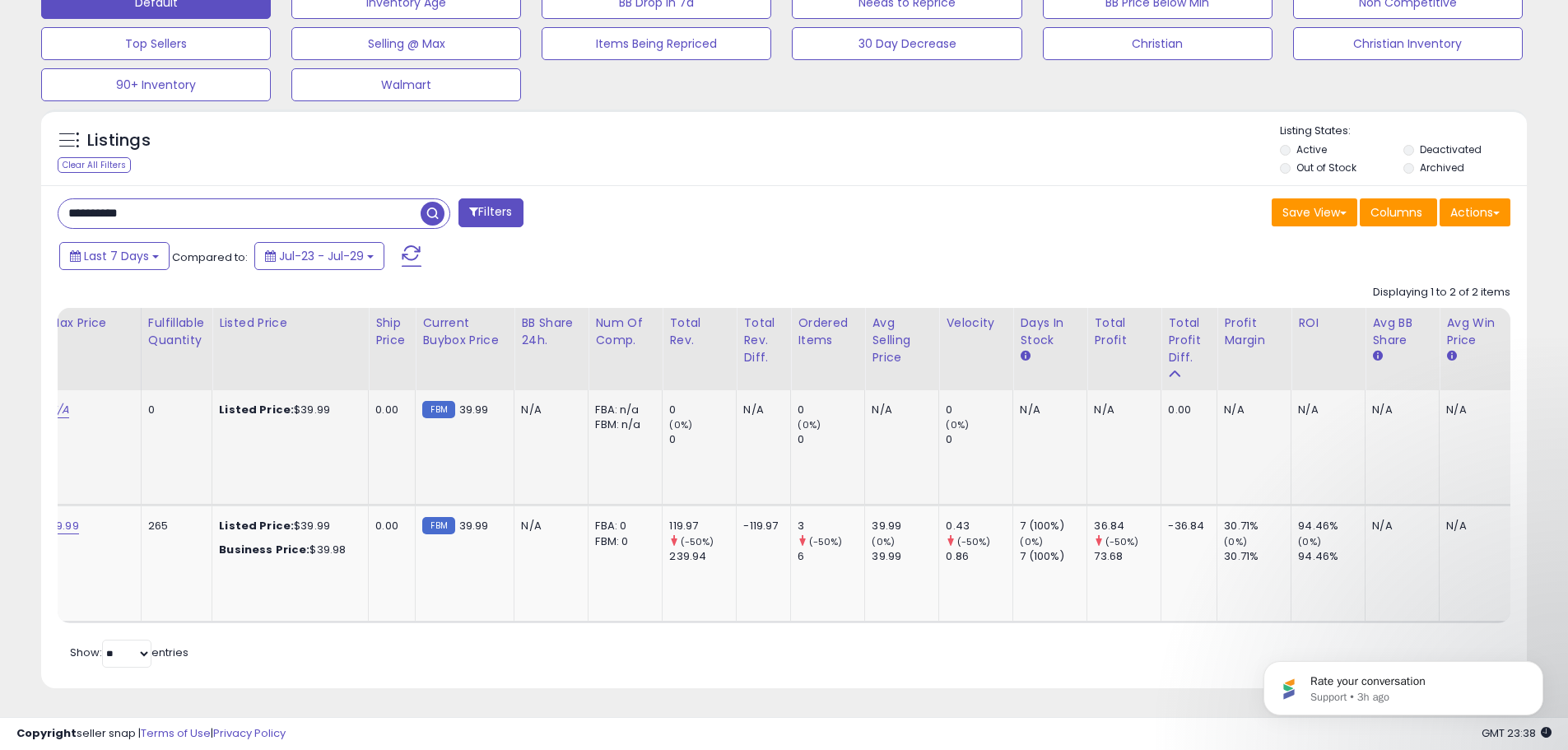drag, startPoint x: 774, startPoint y: 540, endPoint x: 679, endPoint y: 455, distance: 127.47549 